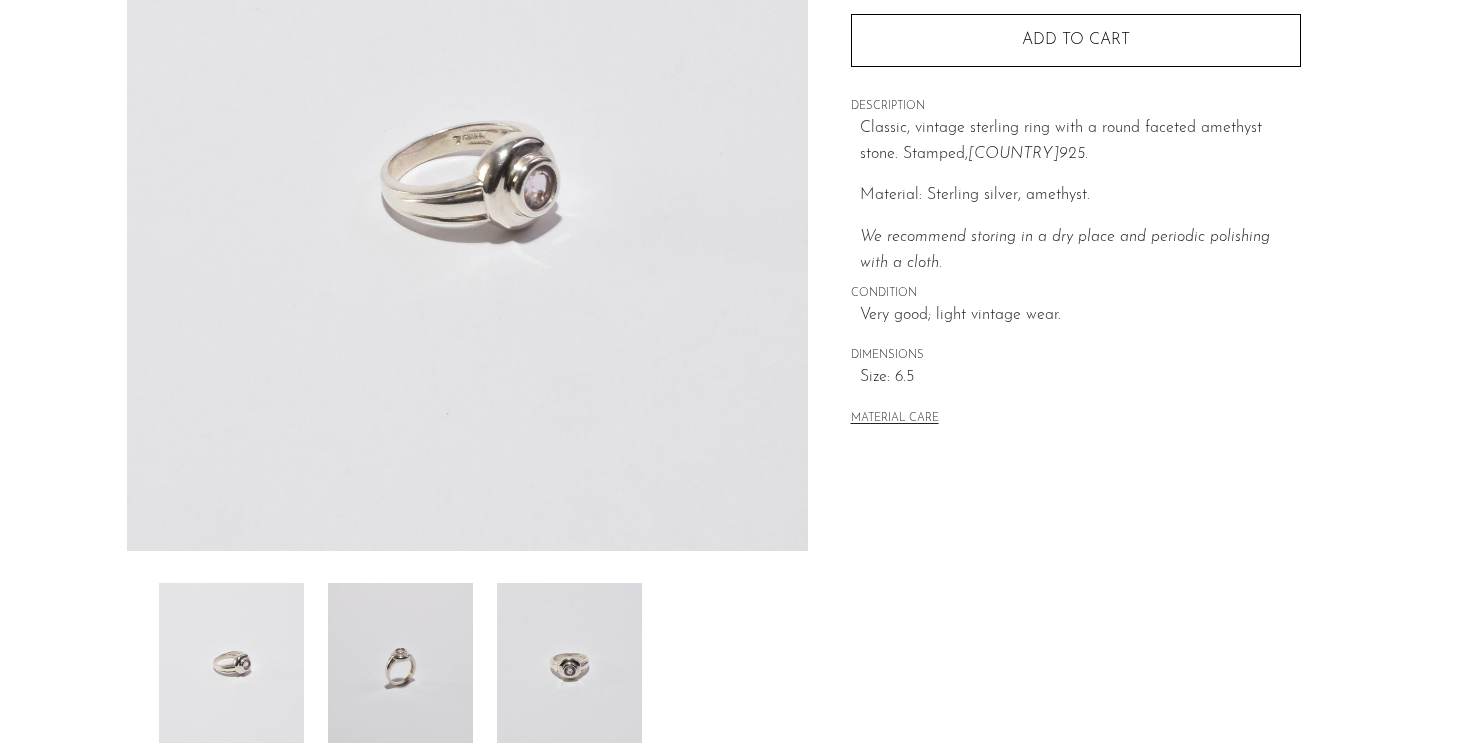 scroll, scrollTop: 325, scrollLeft: 0, axis: vertical 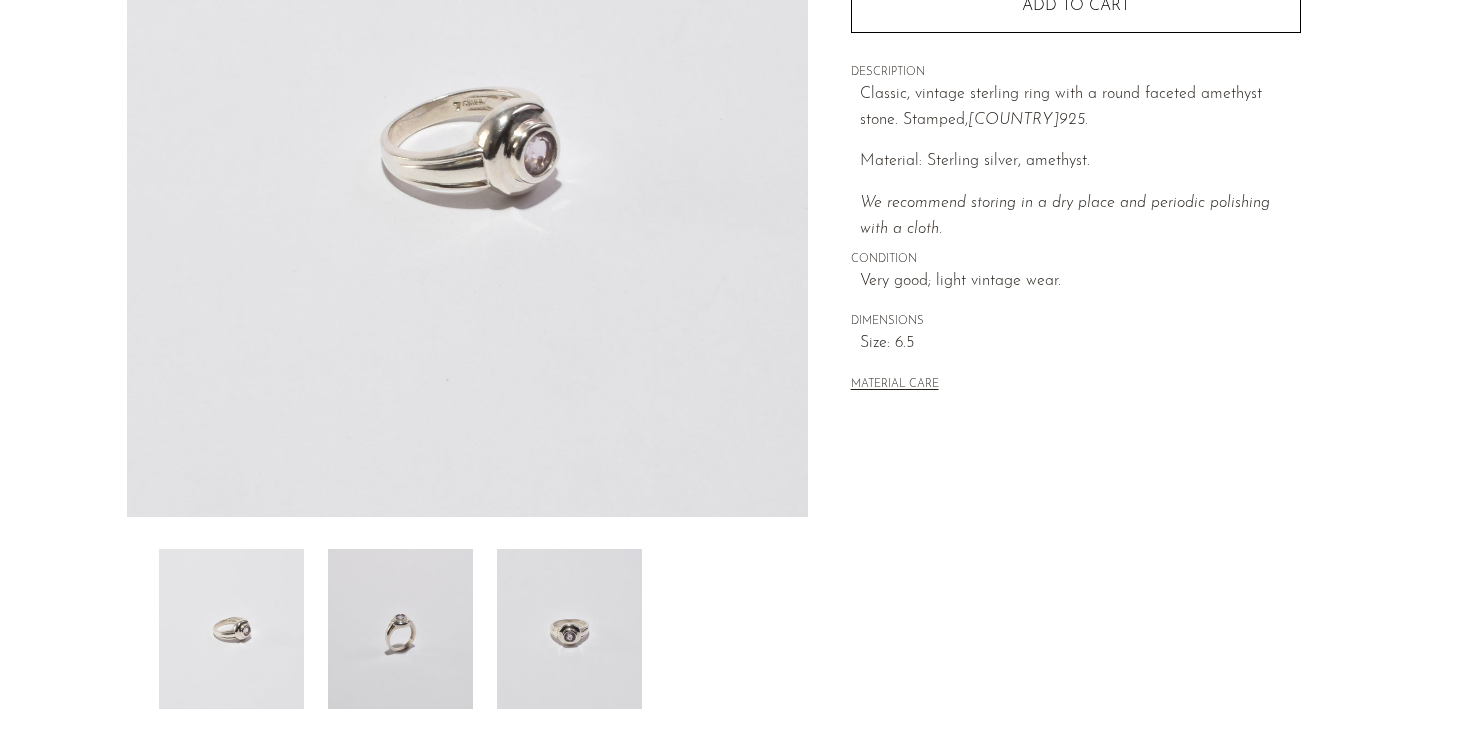 click at bounding box center (569, 629) 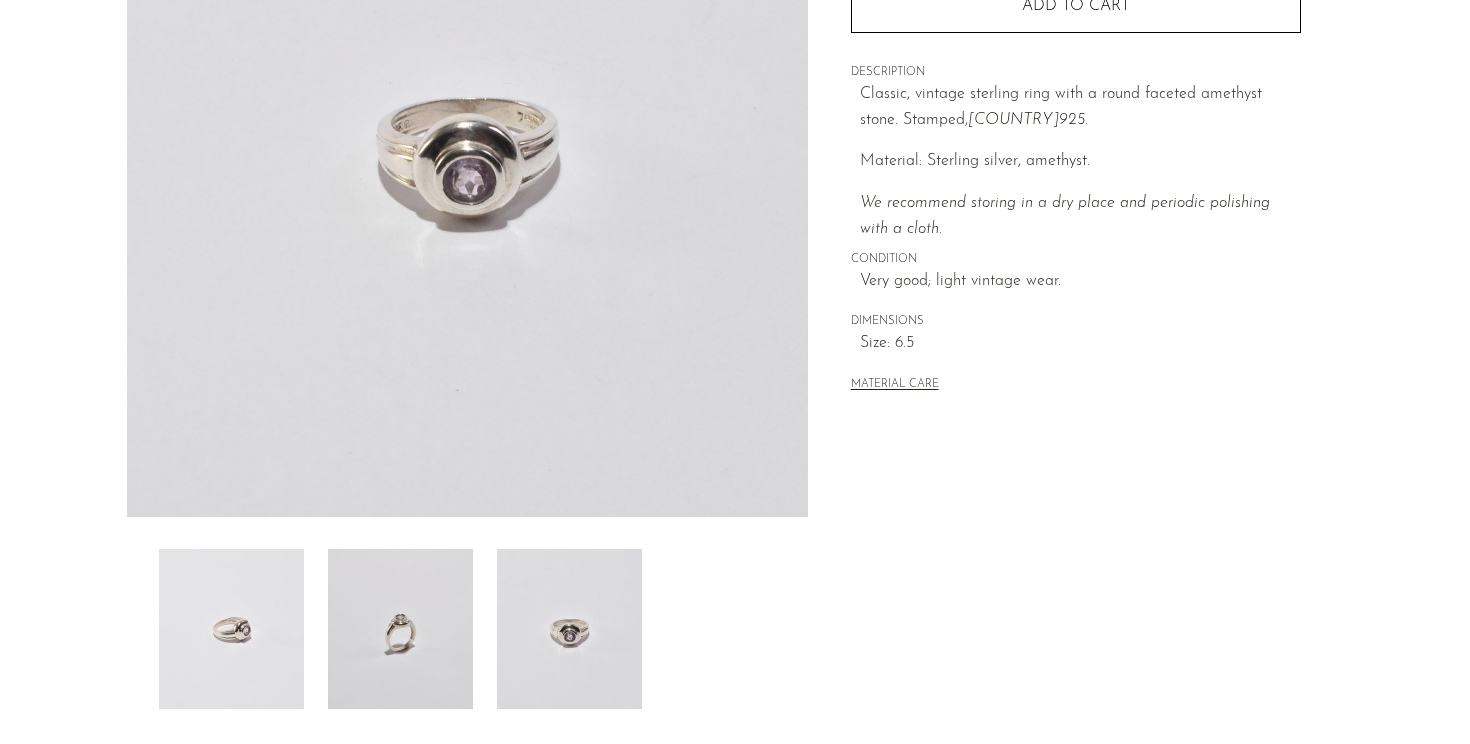 click at bounding box center (400, 629) 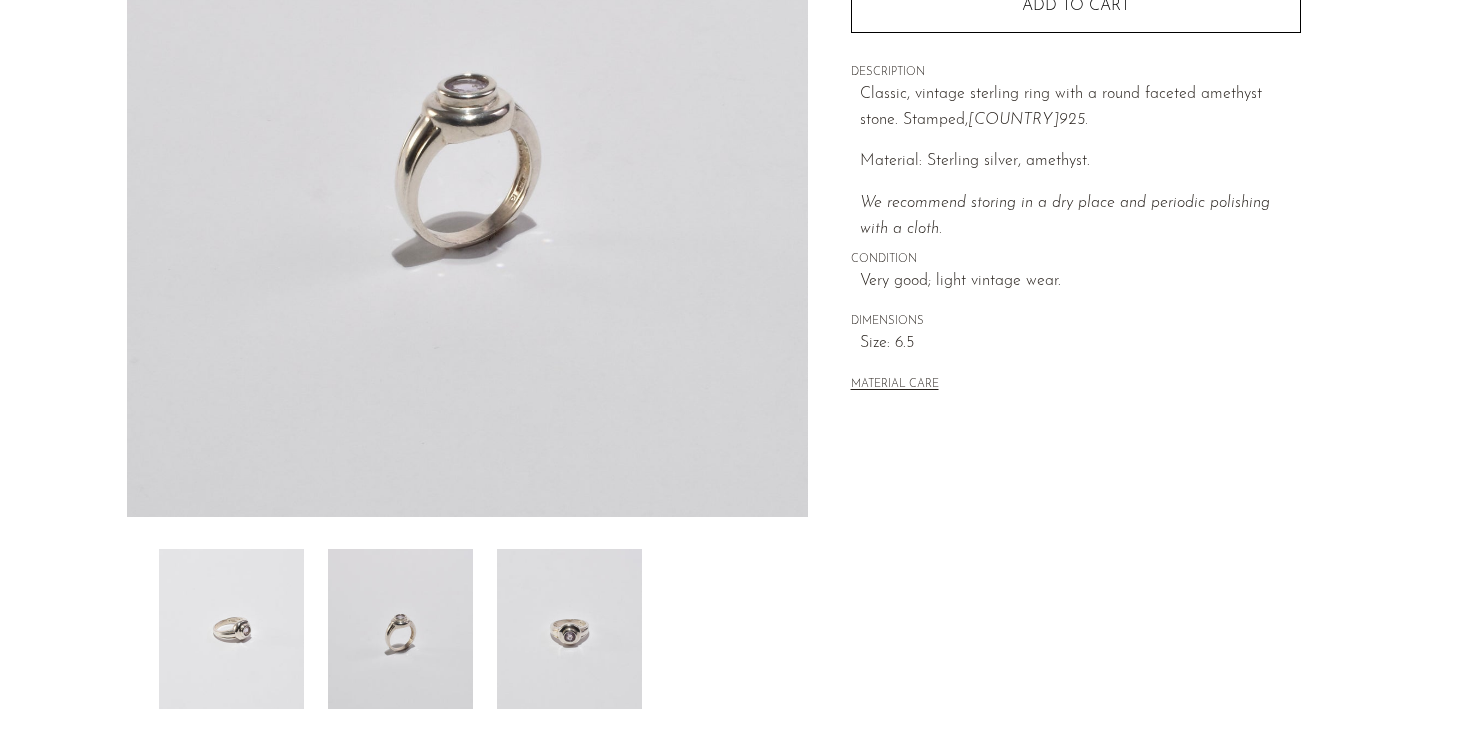 click at bounding box center (231, 629) 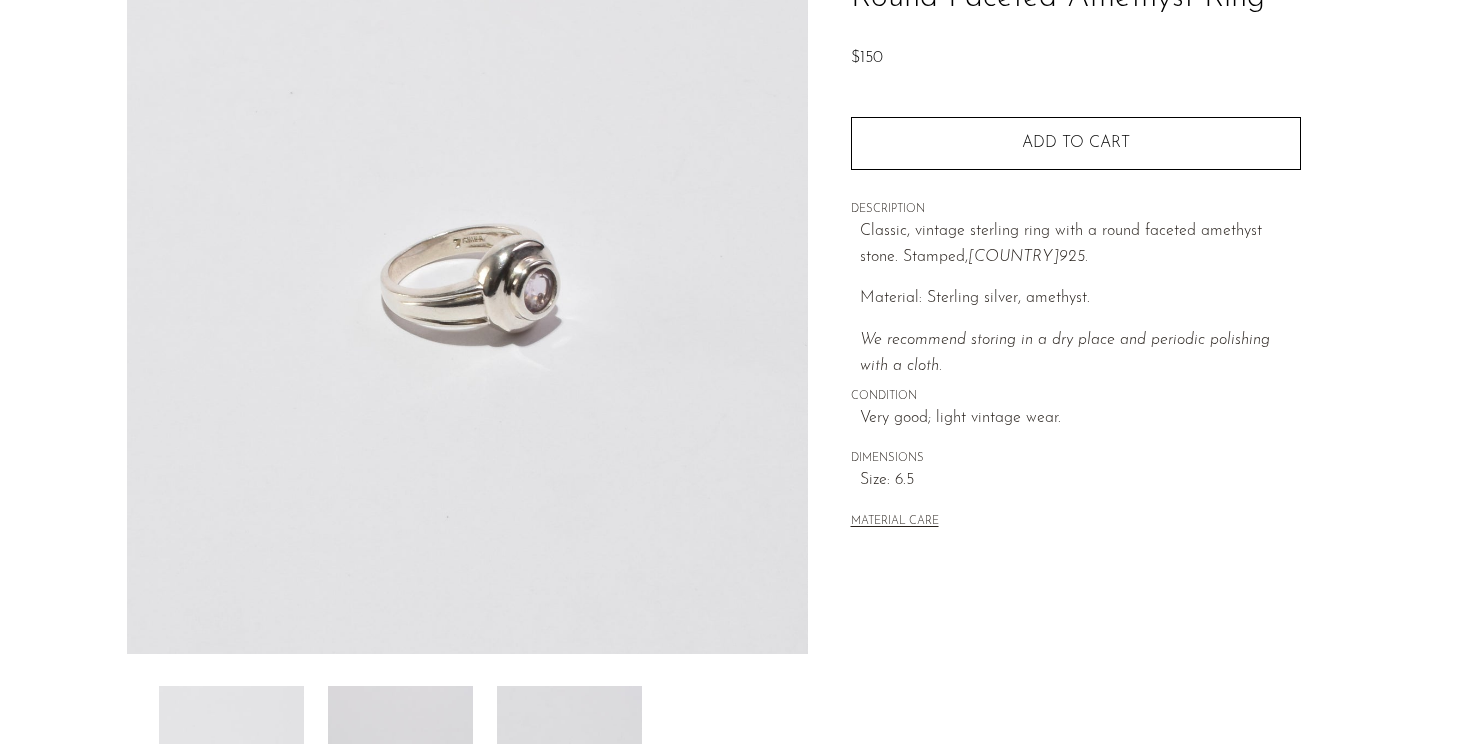 scroll, scrollTop: 0, scrollLeft: 0, axis: both 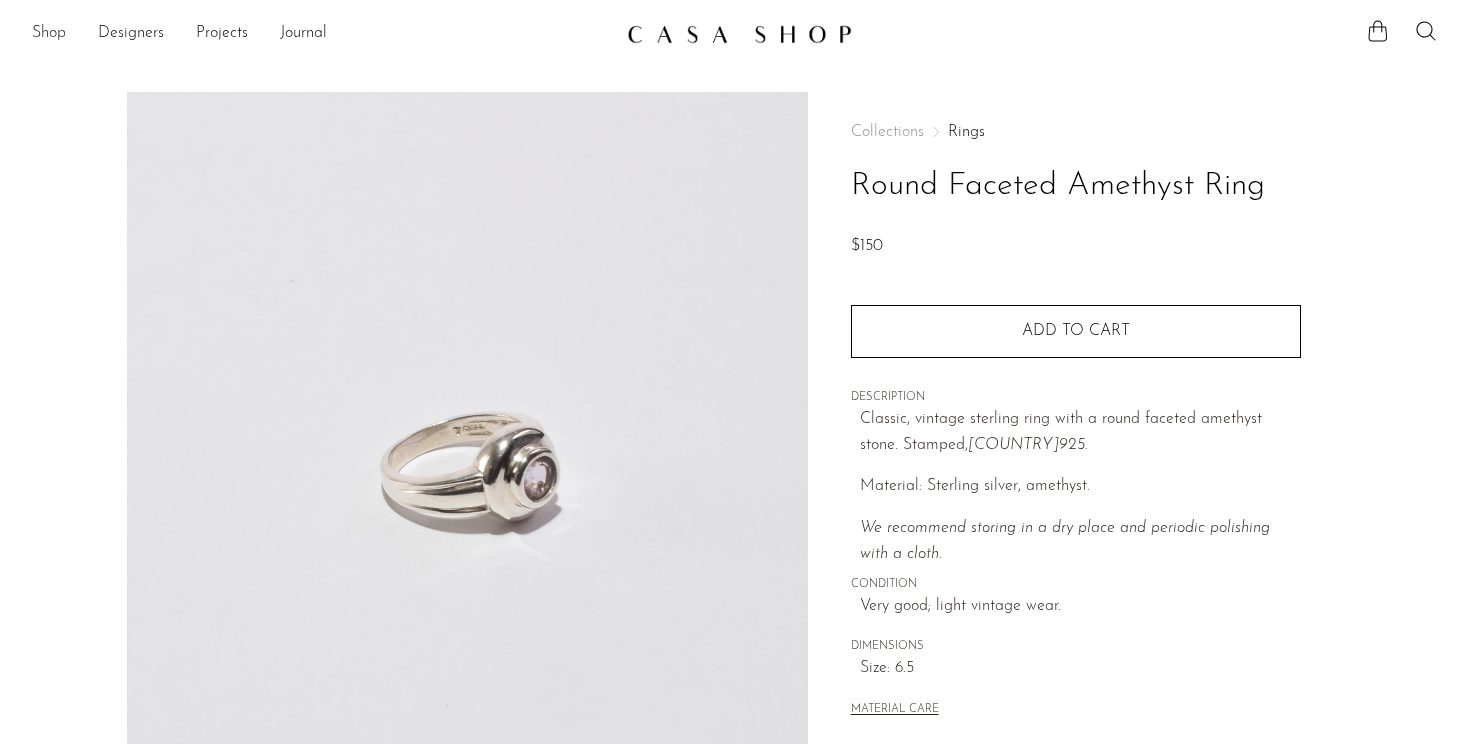 click on "Shop" at bounding box center [49, 34] 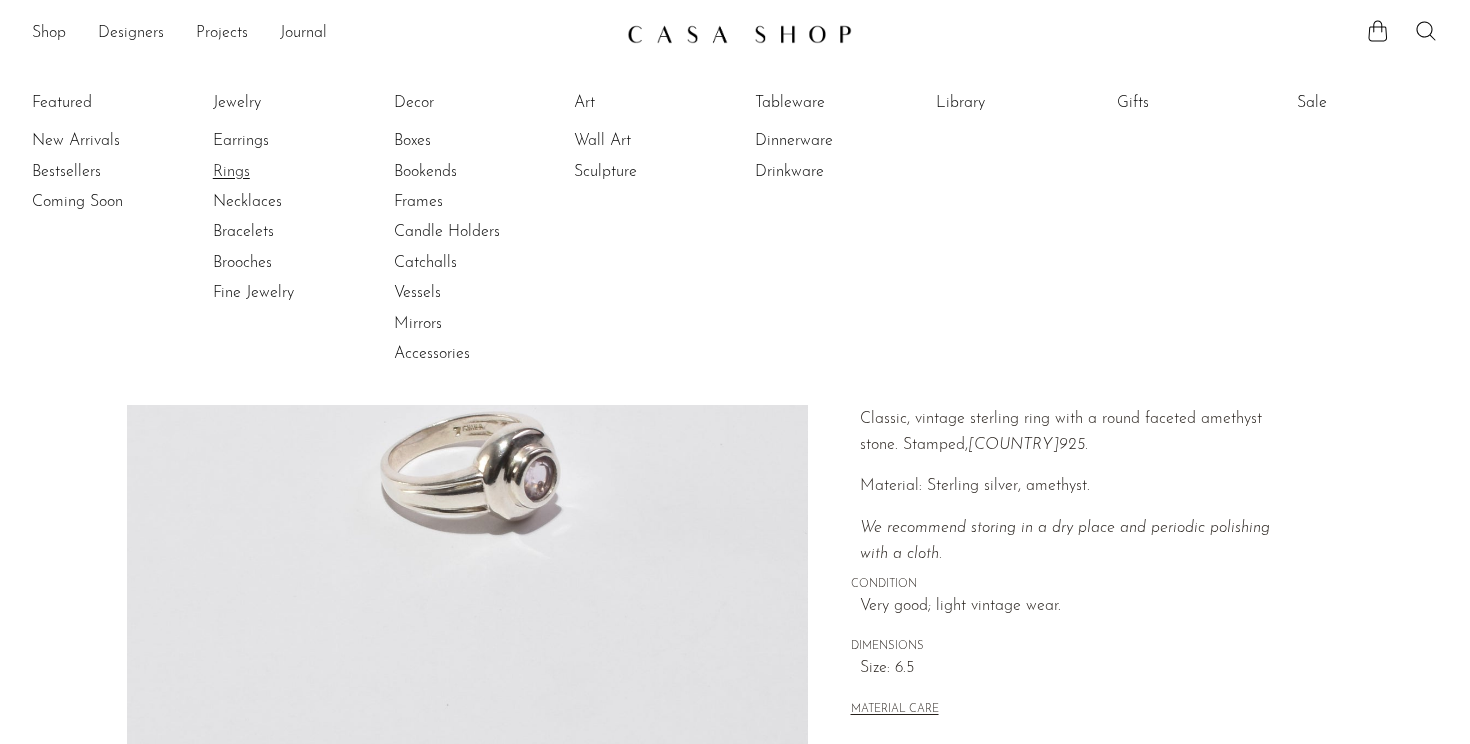 click on "Rings" at bounding box center [288, 172] 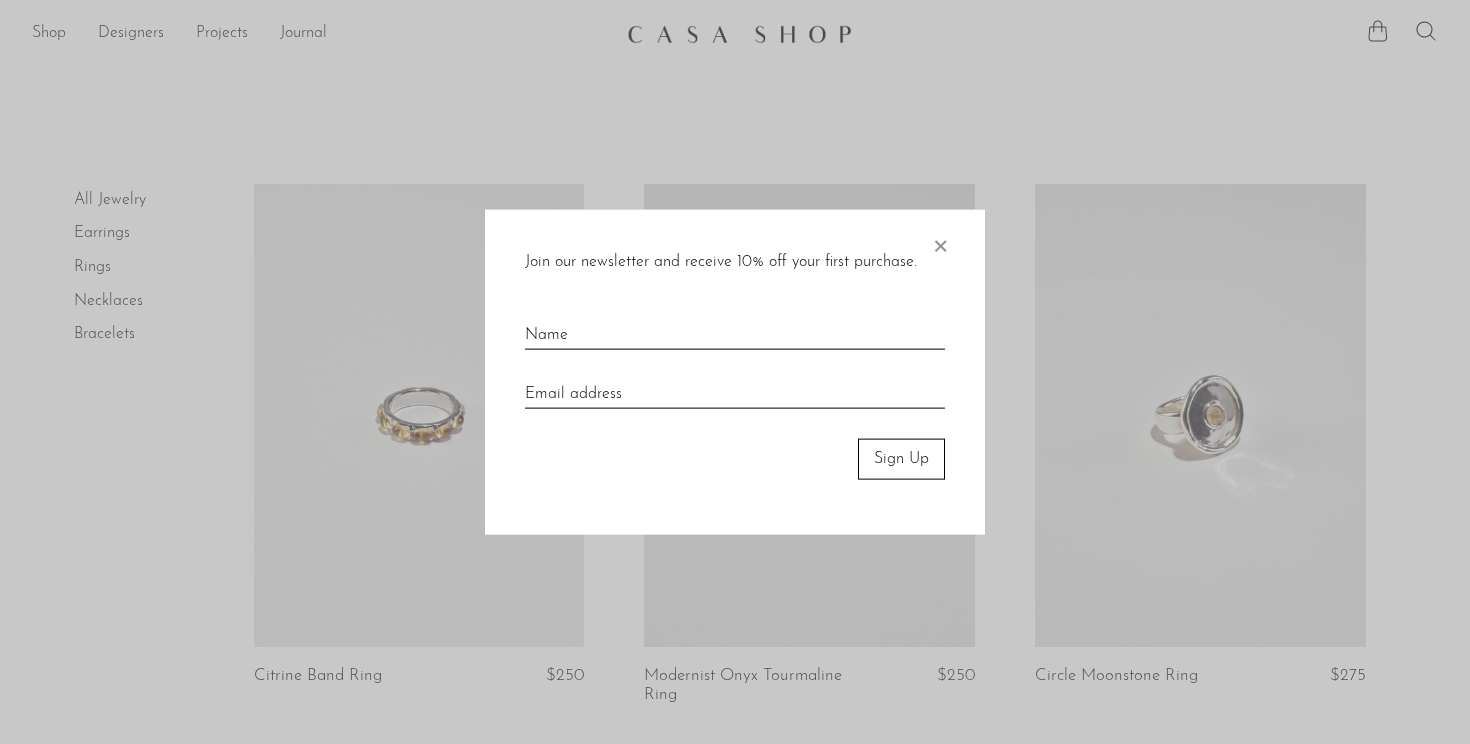scroll, scrollTop: 0, scrollLeft: 0, axis: both 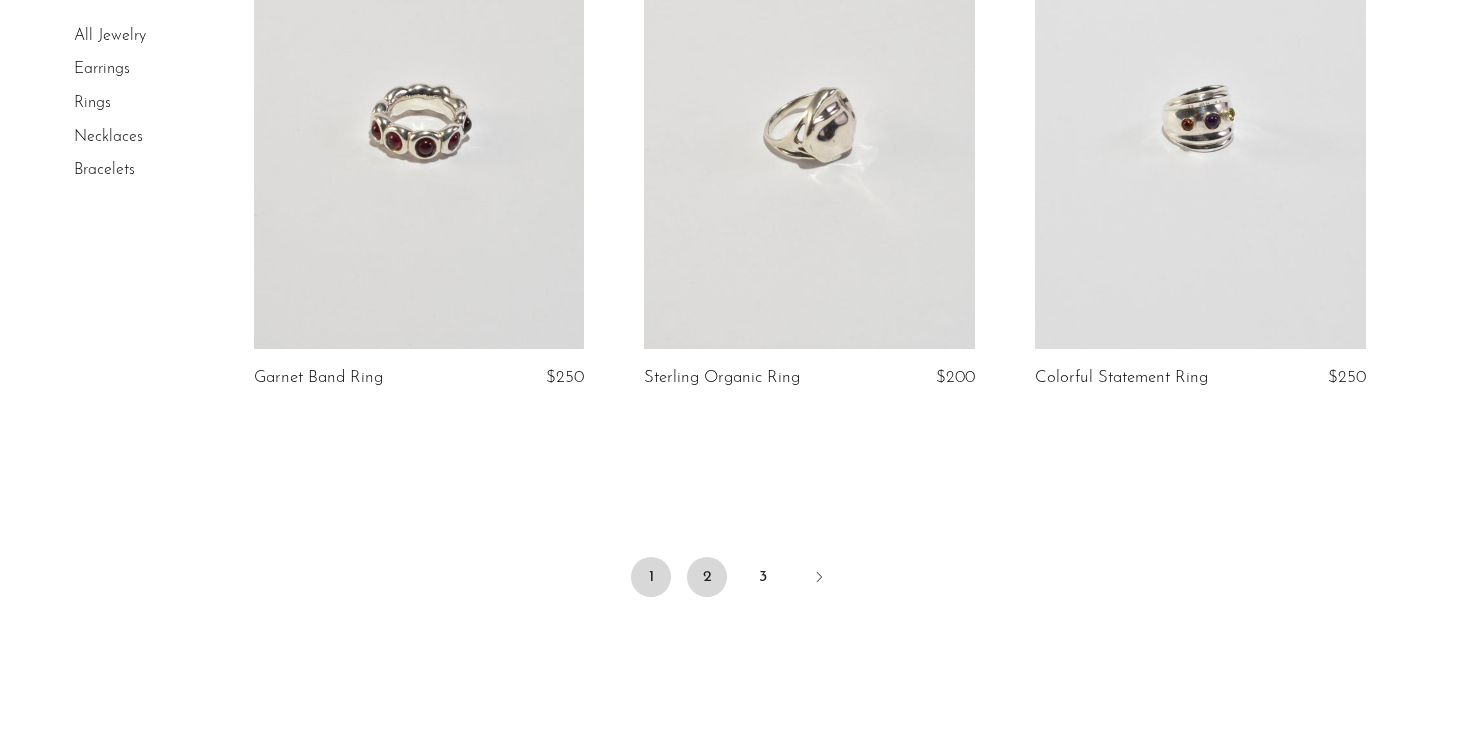 click on "2" at bounding box center [707, 577] 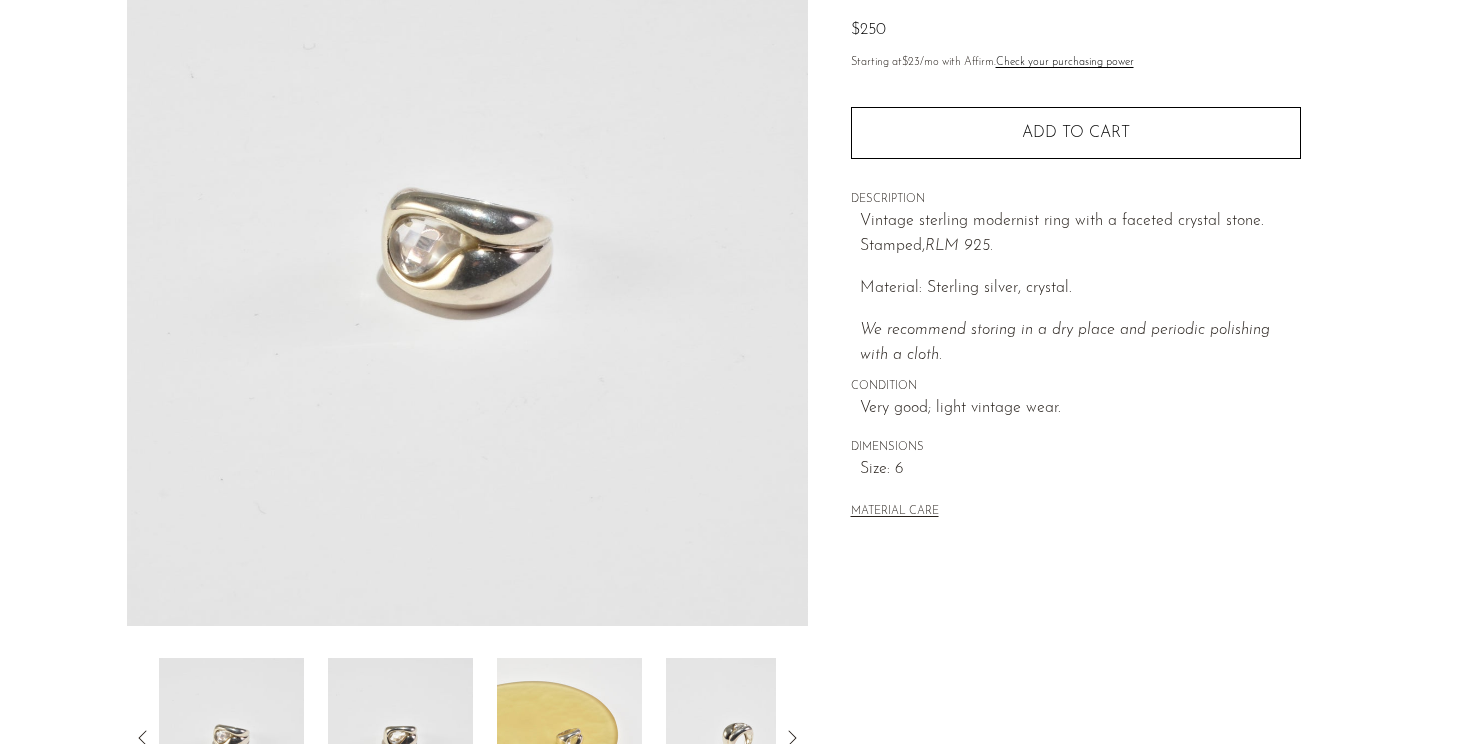 scroll, scrollTop: 558, scrollLeft: 0, axis: vertical 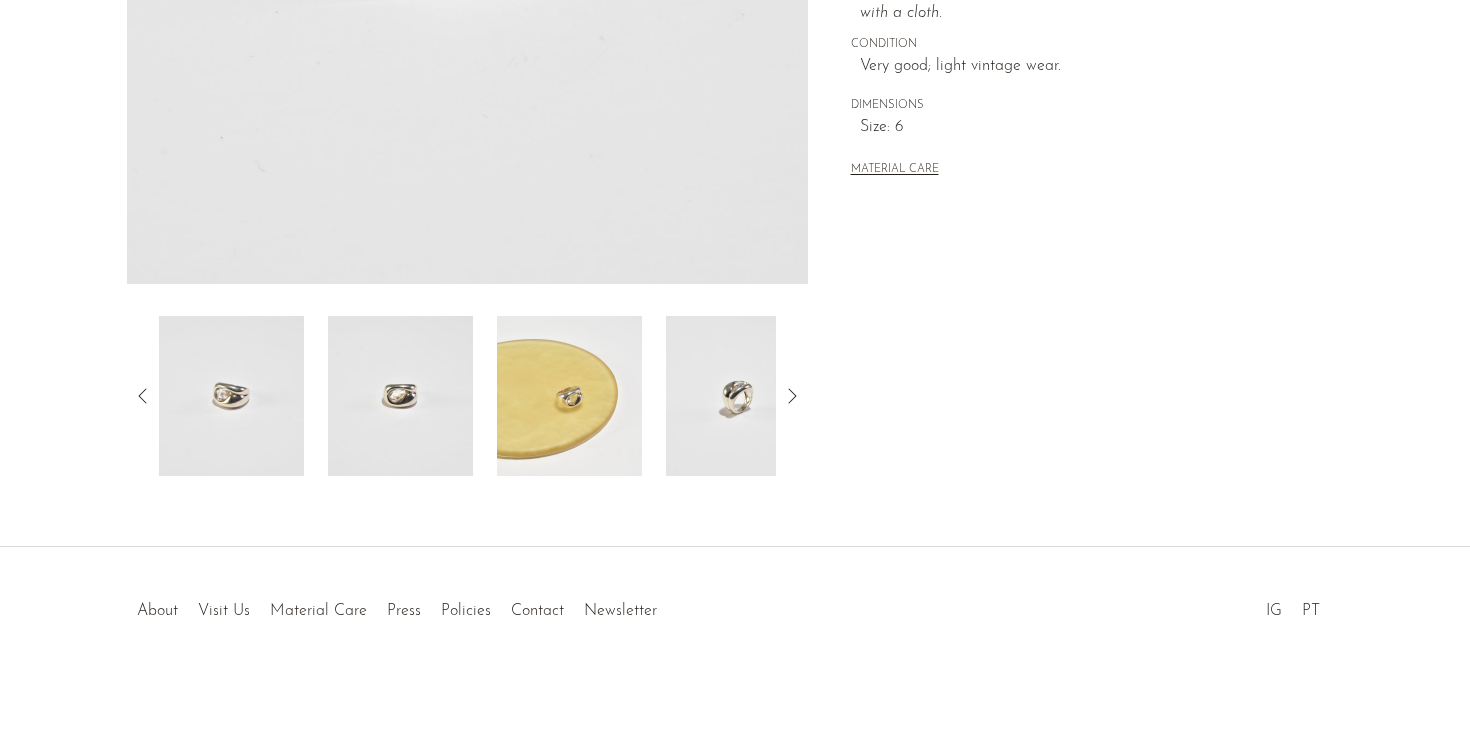 click 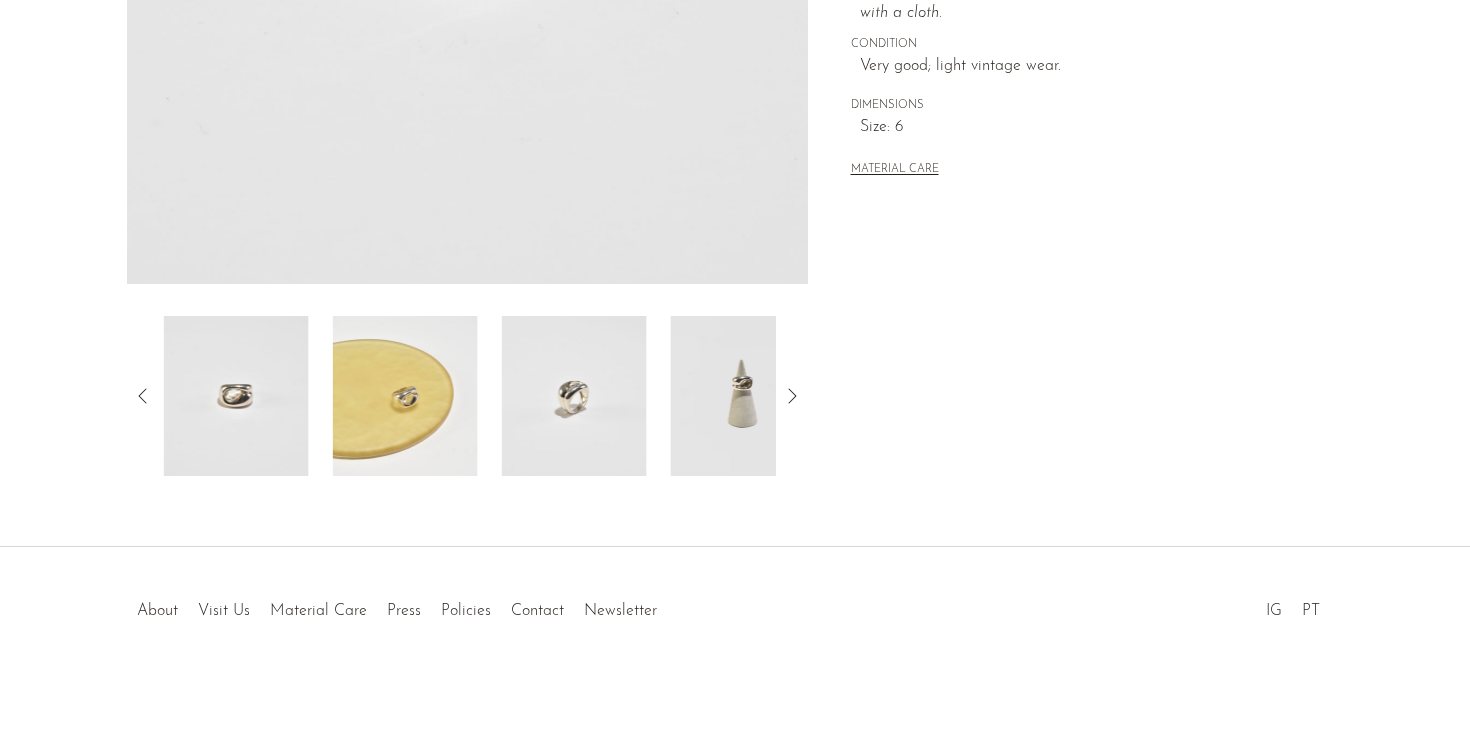 click 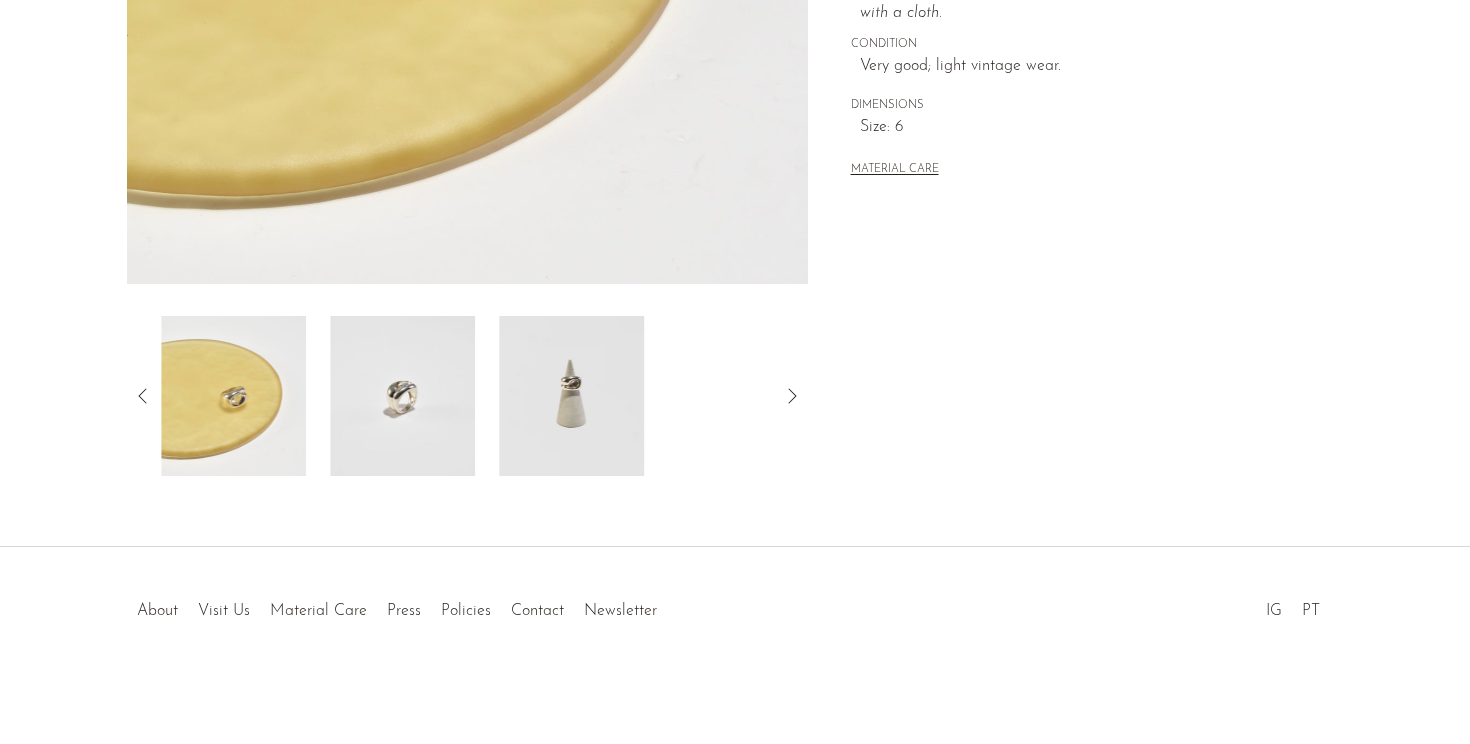 click at bounding box center (571, 396) 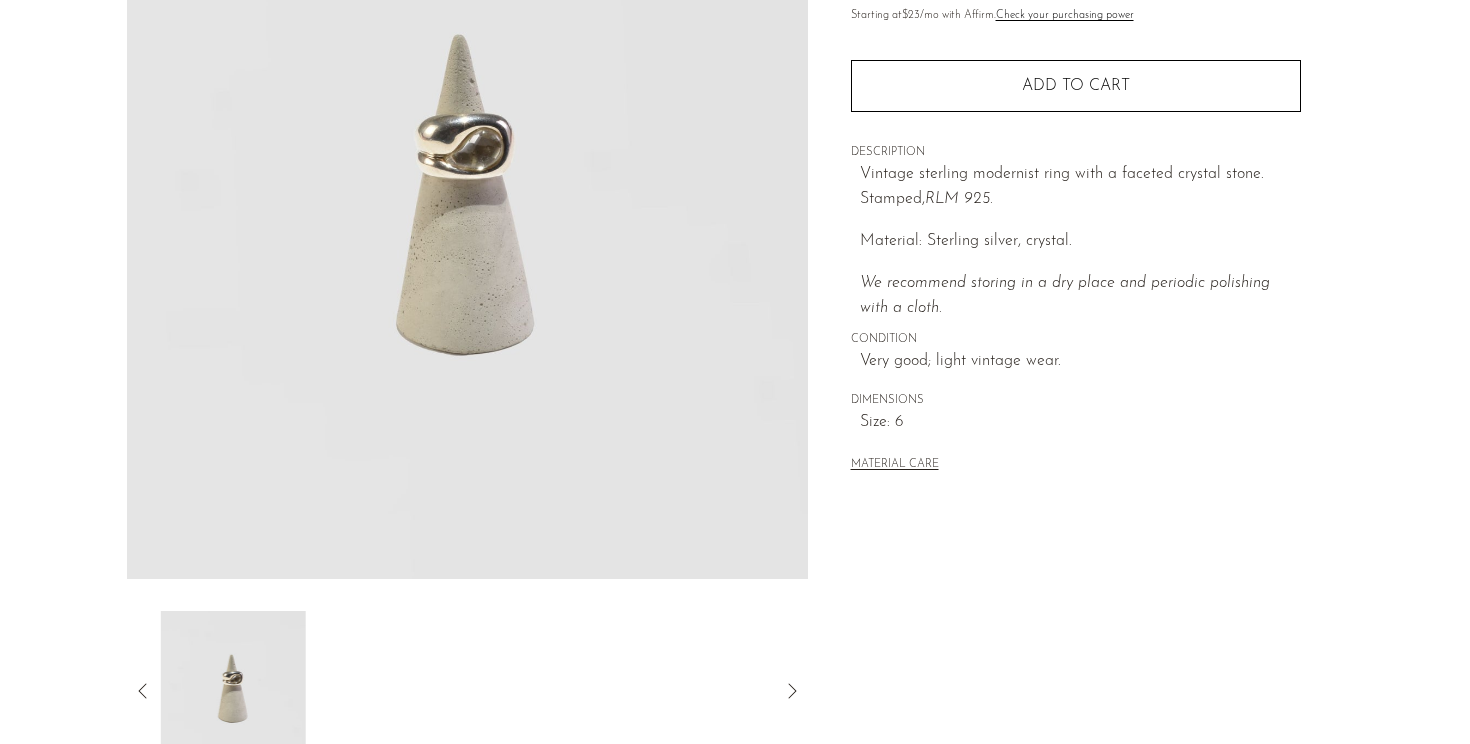 scroll, scrollTop: 212, scrollLeft: 0, axis: vertical 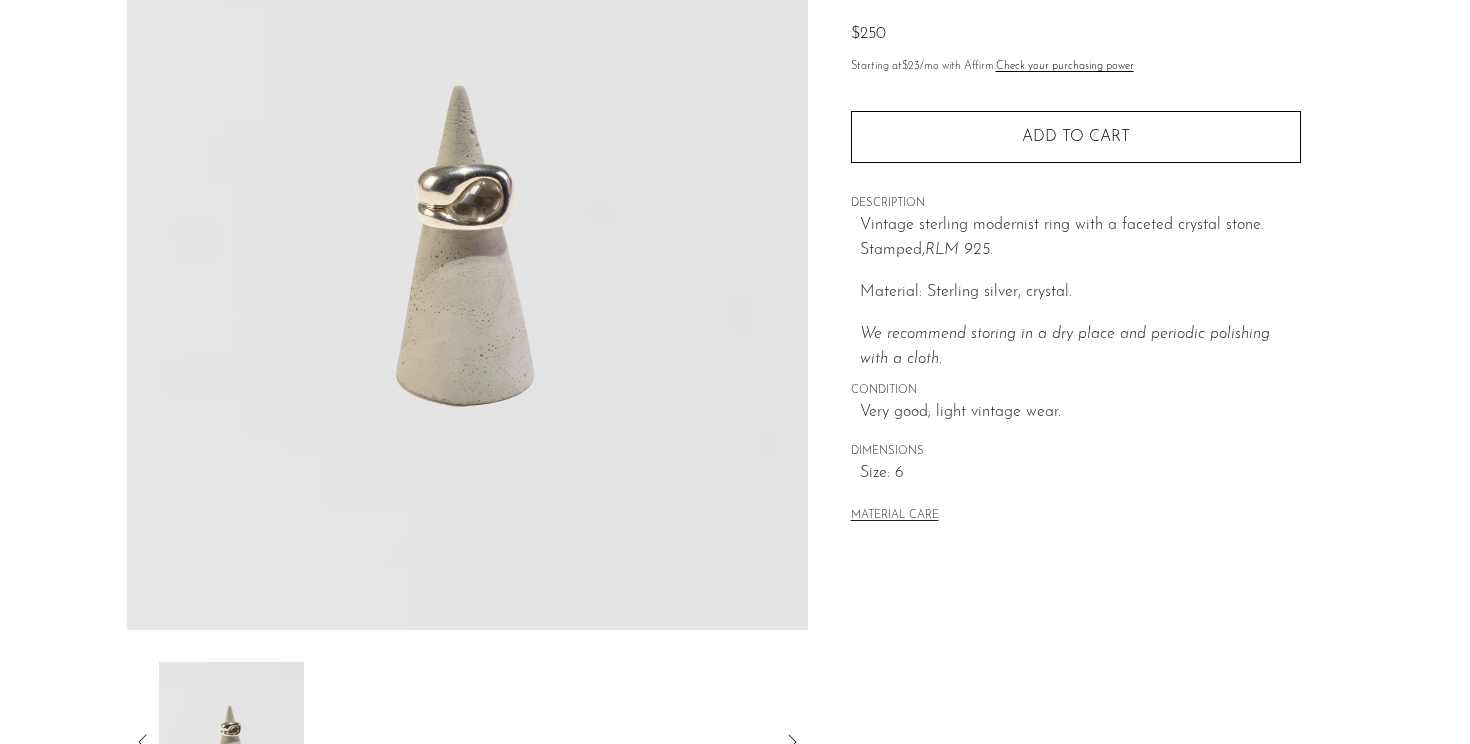 click at bounding box center (467, 255) 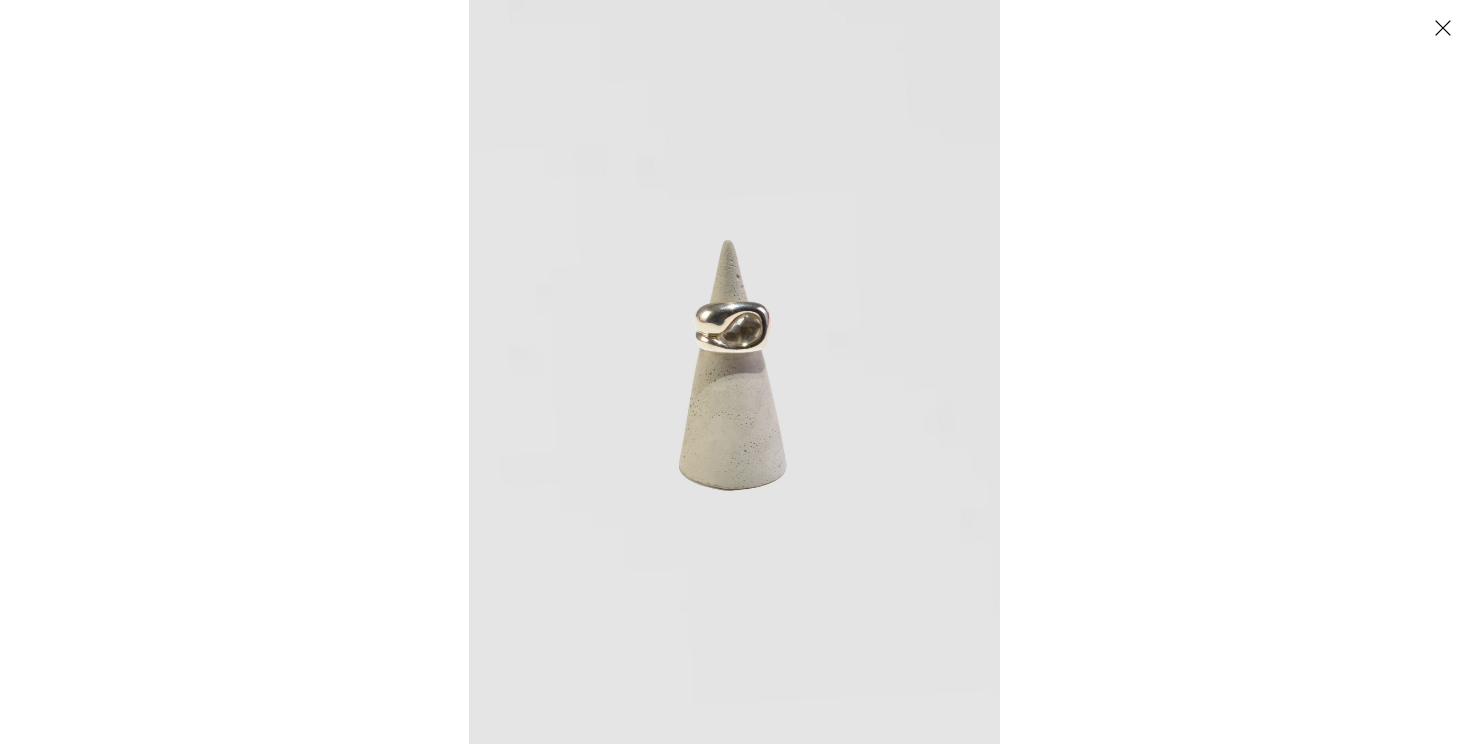 click at bounding box center (734, 372) 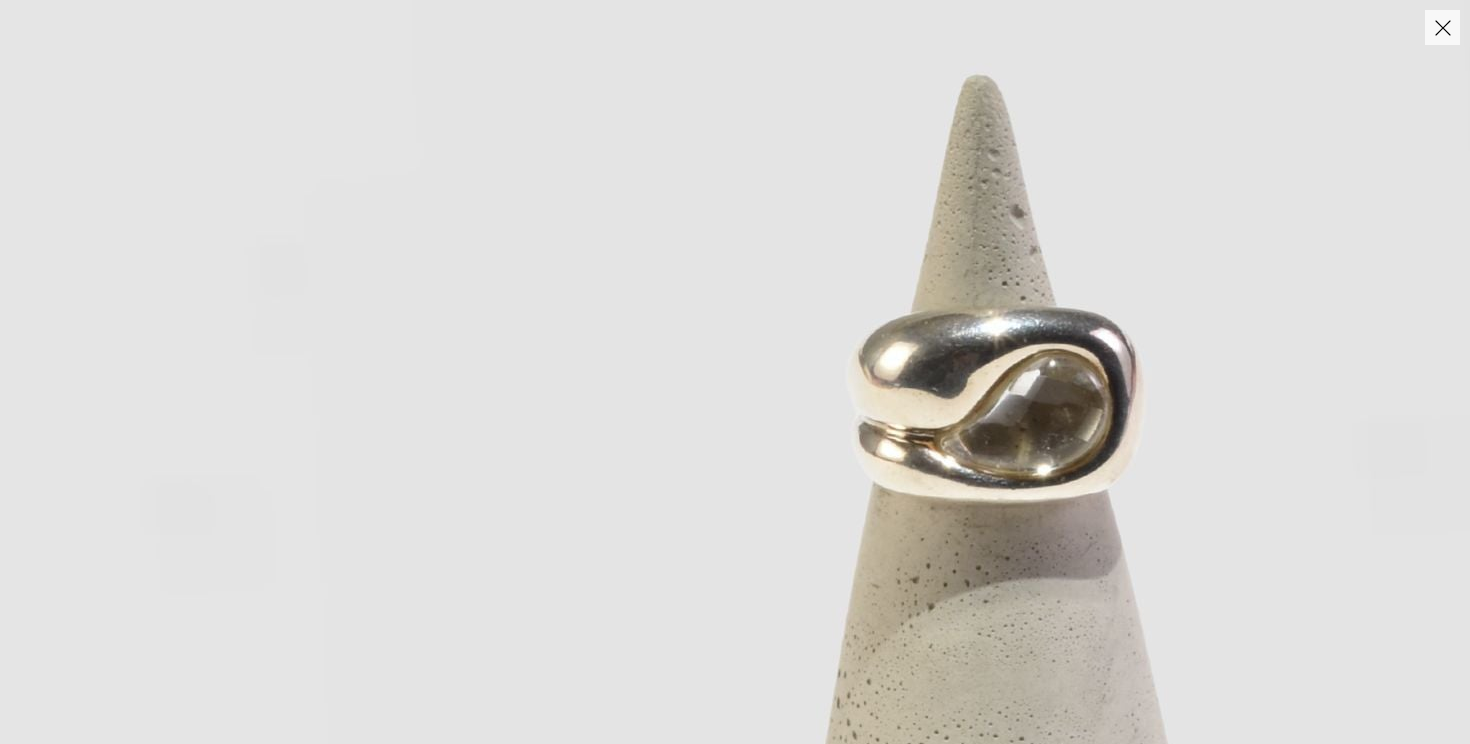 click at bounding box center [1005, 574] 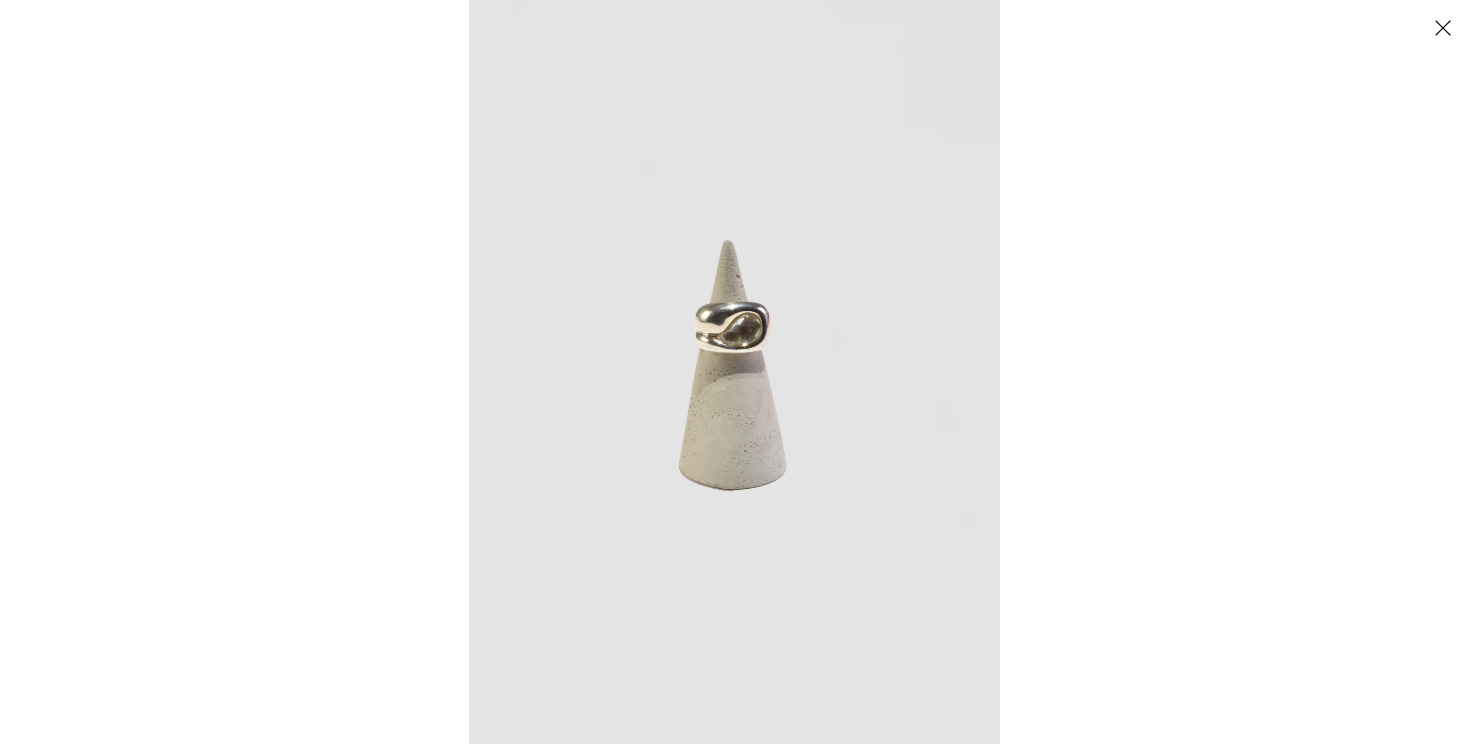 click at bounding box center [1442, 27] 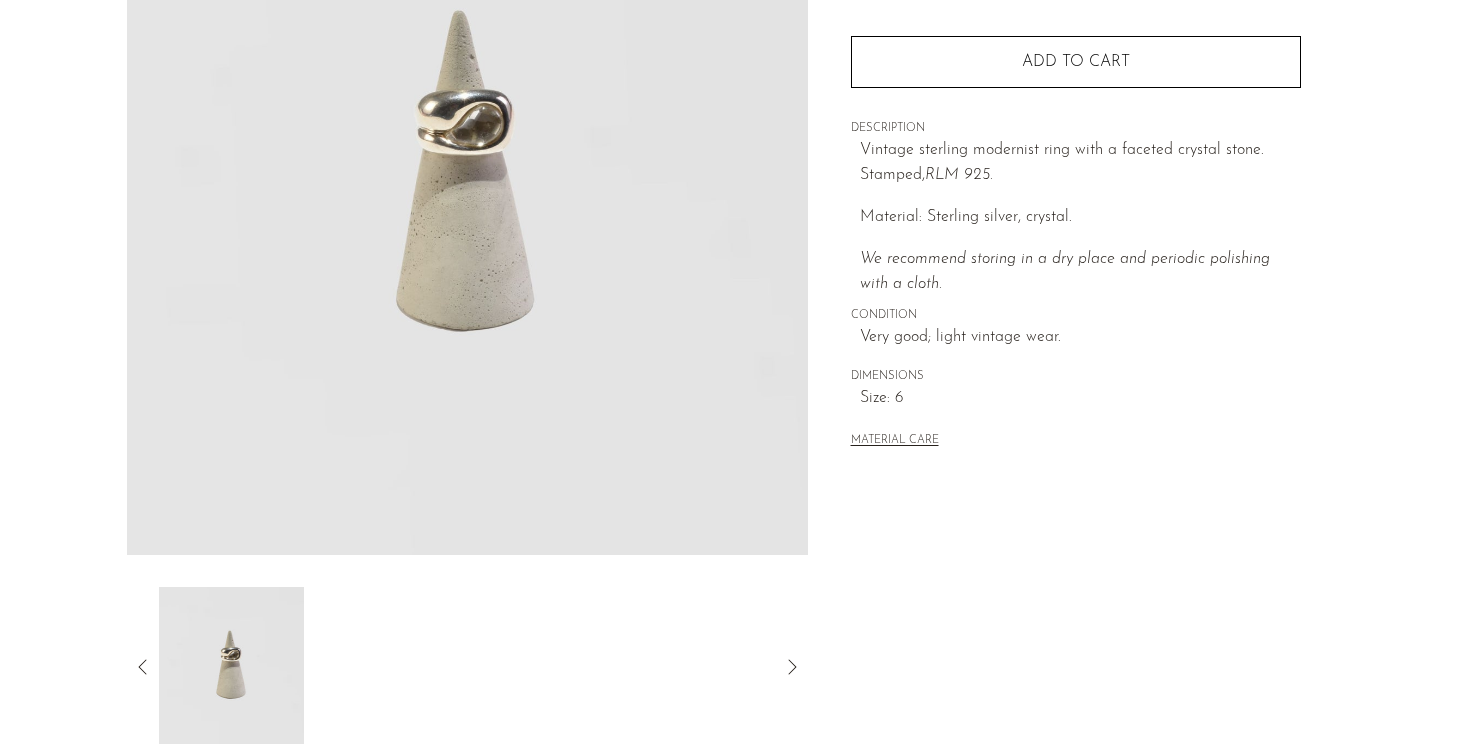 scroll, scrollTop: 283, scrollLeft: 0, axis: vertical 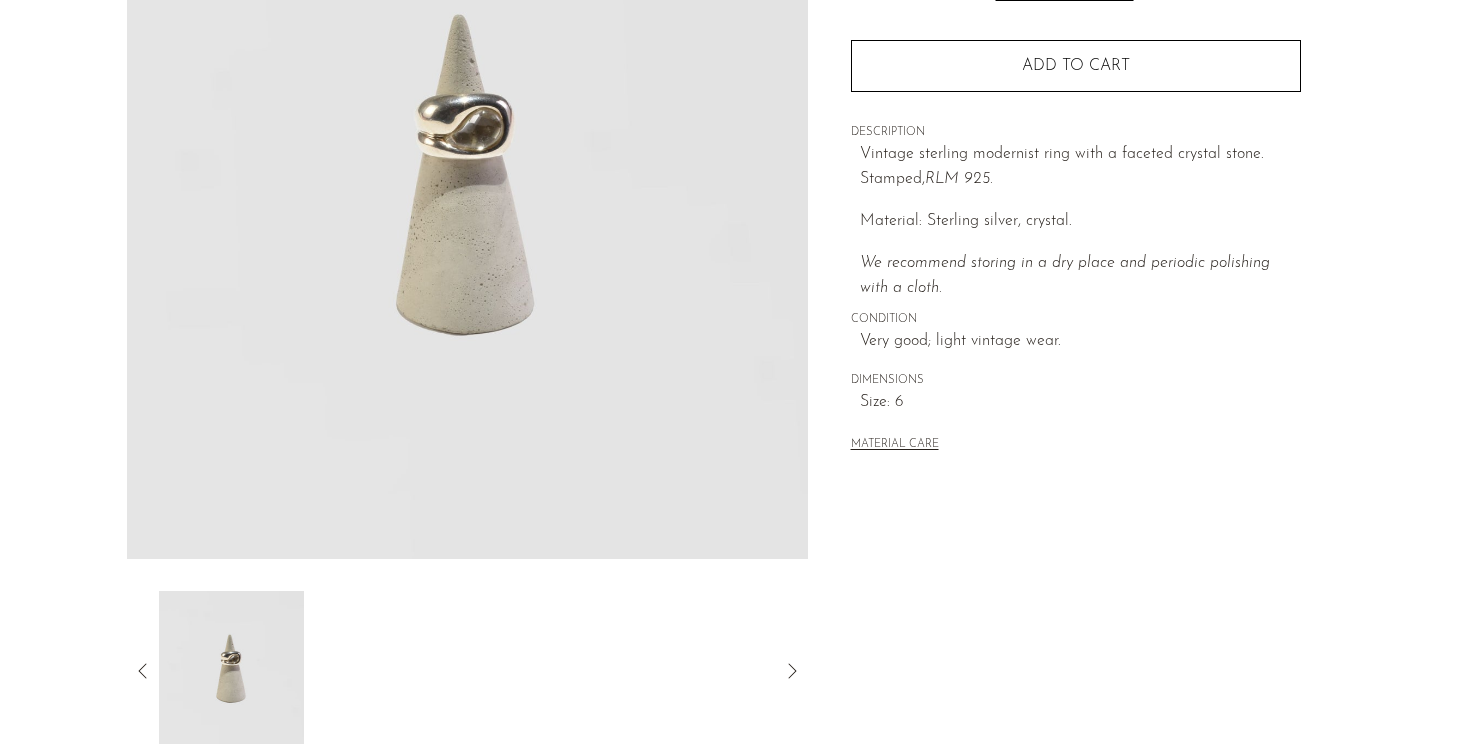 click 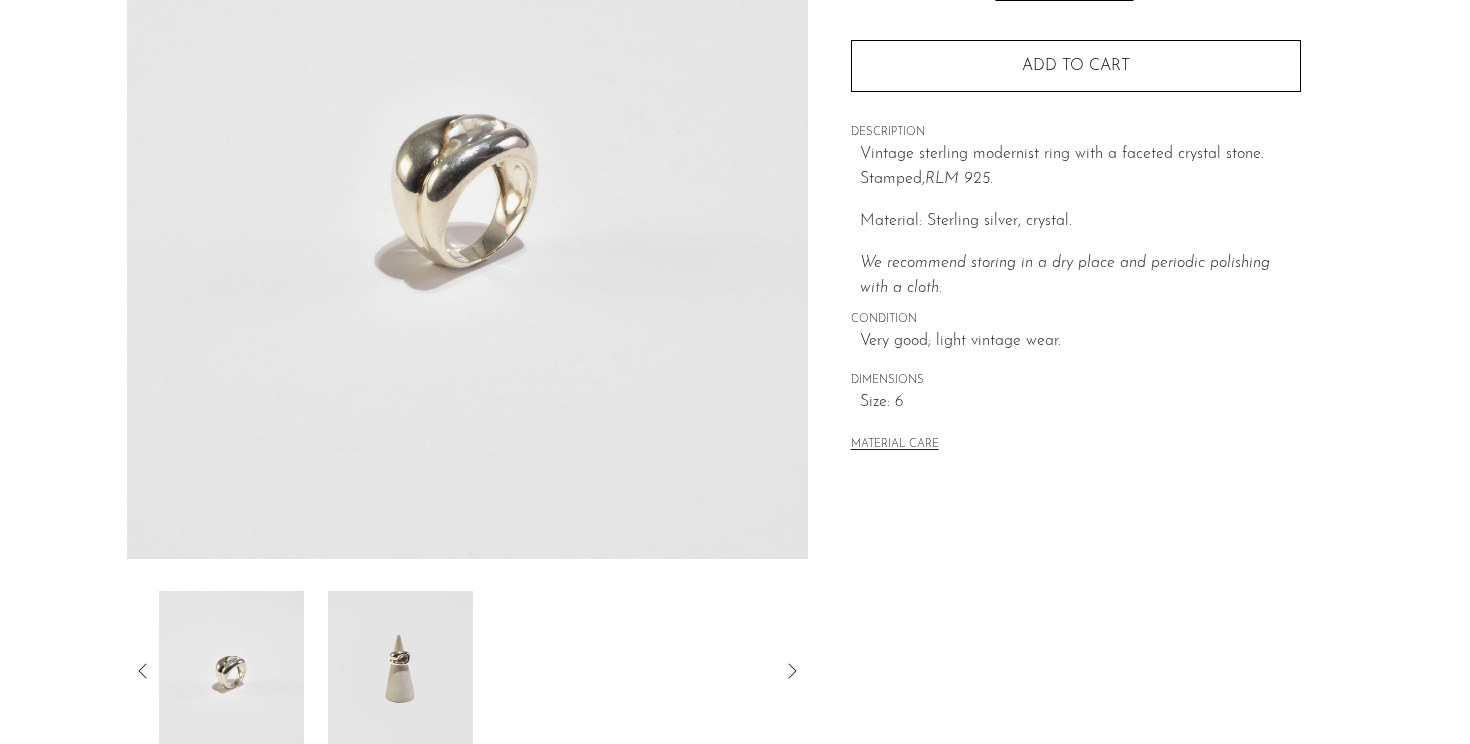 click 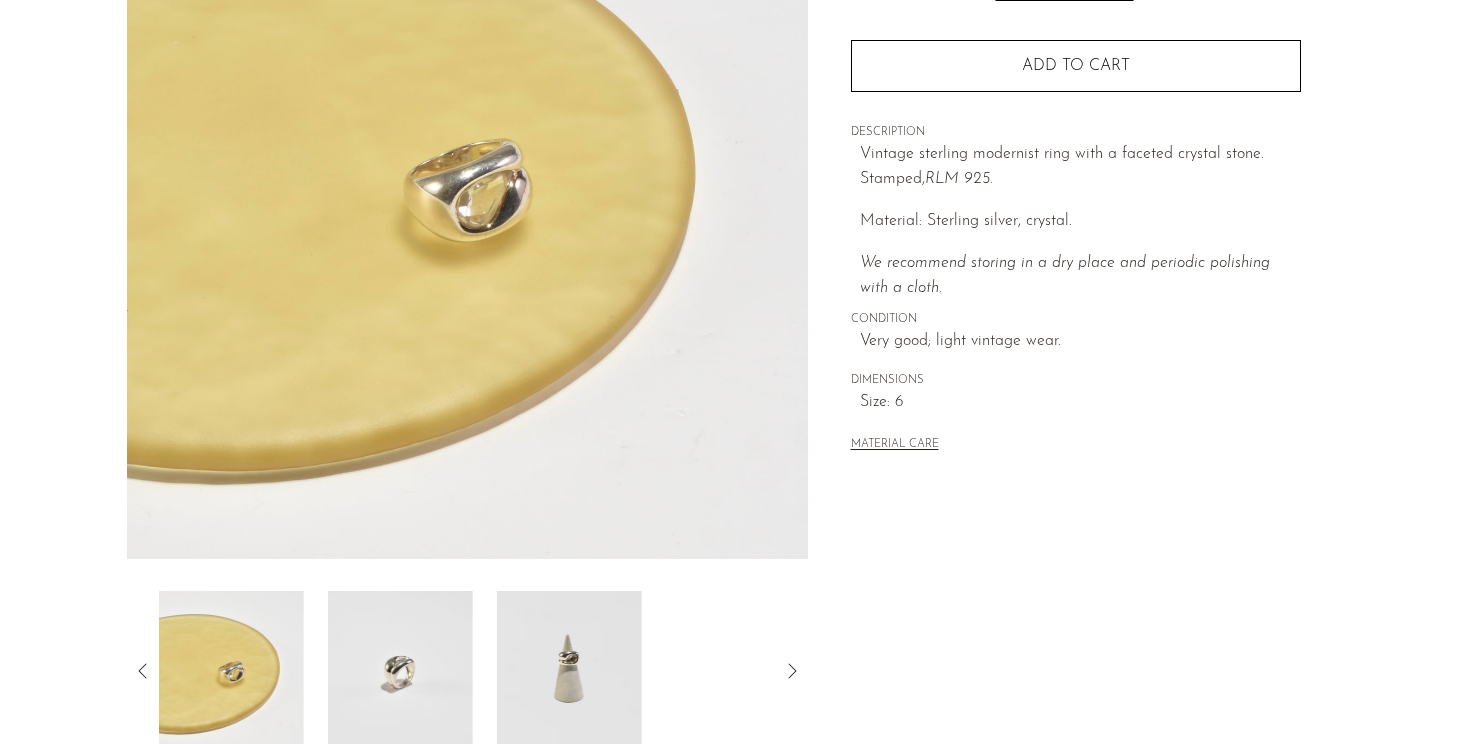 click 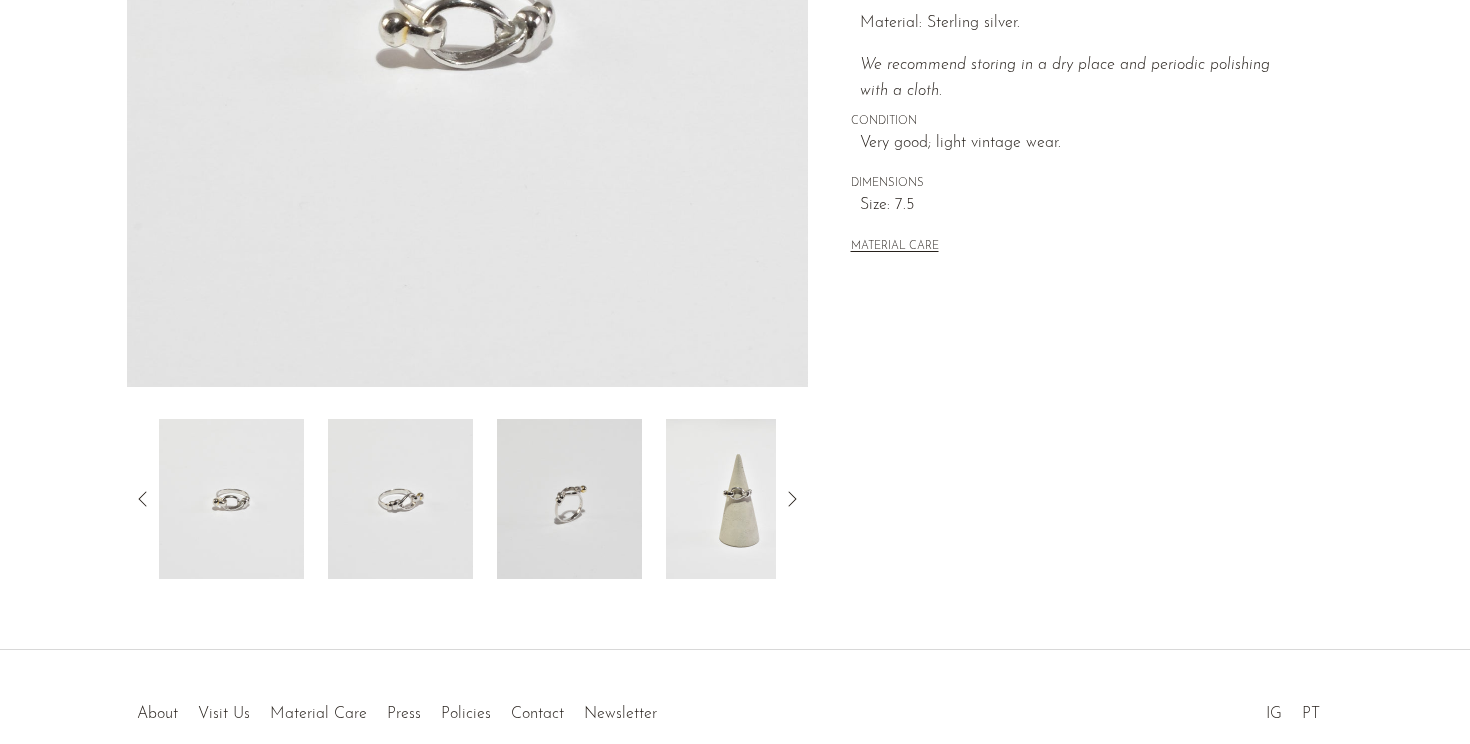 scroll, scrollTop: 496, scrollLeft: 0, axis: vertical 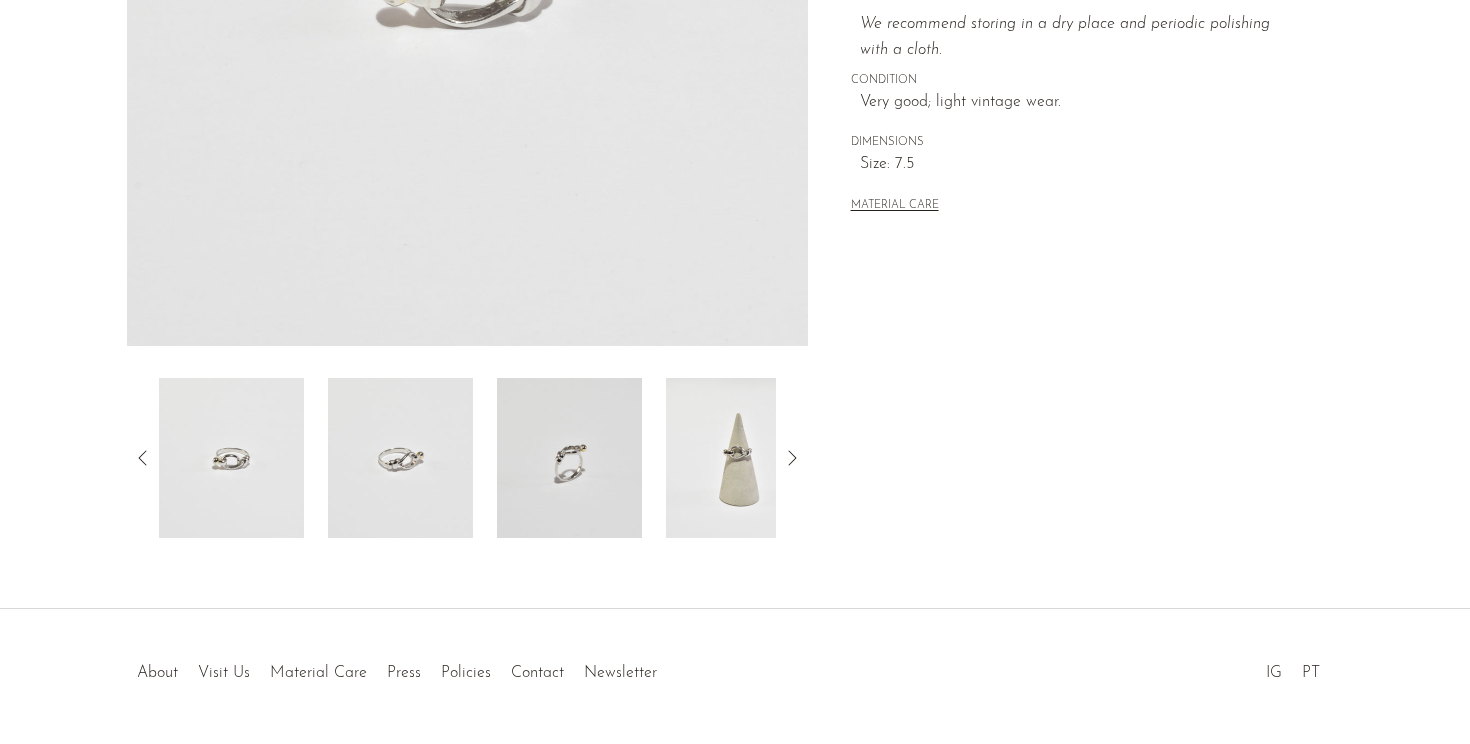 click at bounding box center (738, 458) 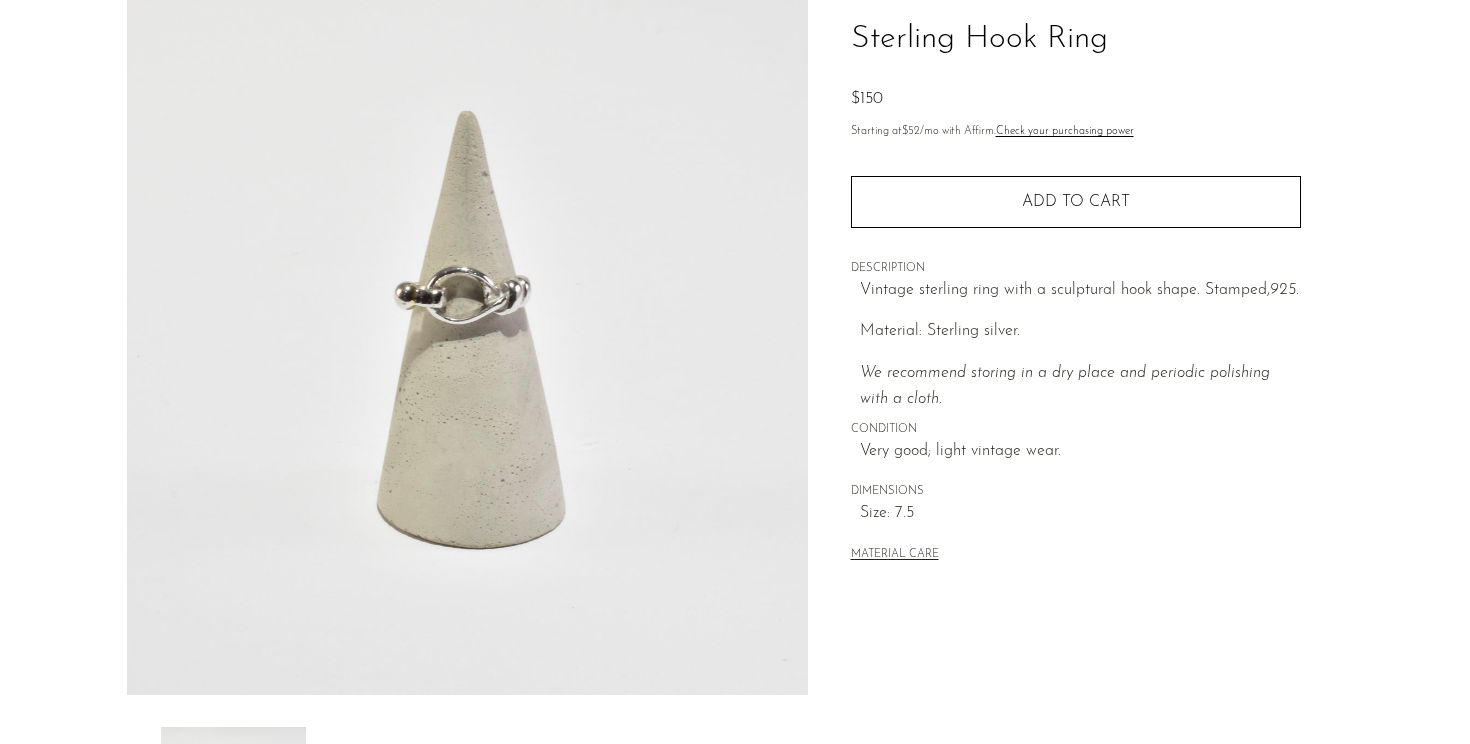 scroll, scrollTop: 74, scrollLeft: 0, axis: vertical 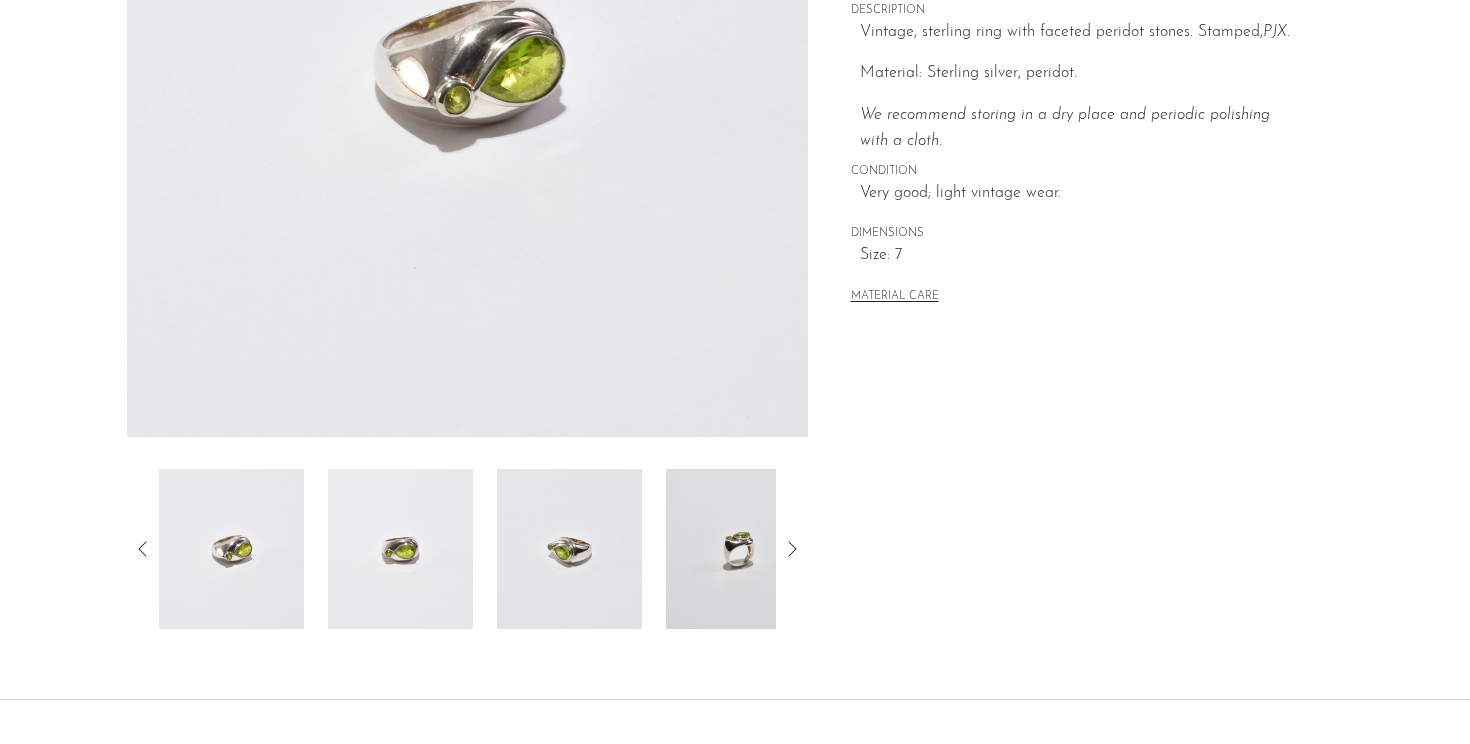 click at bounding box center (738, 549) 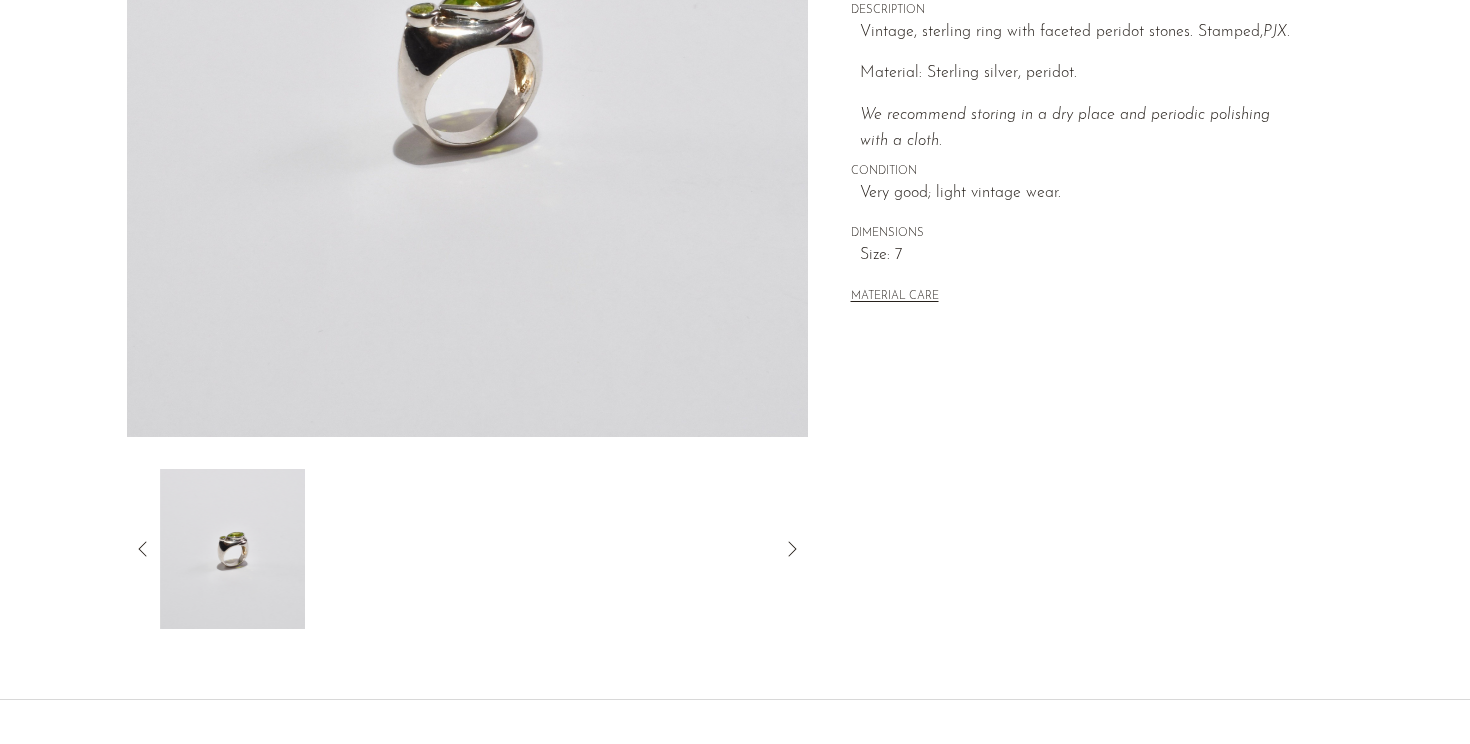click 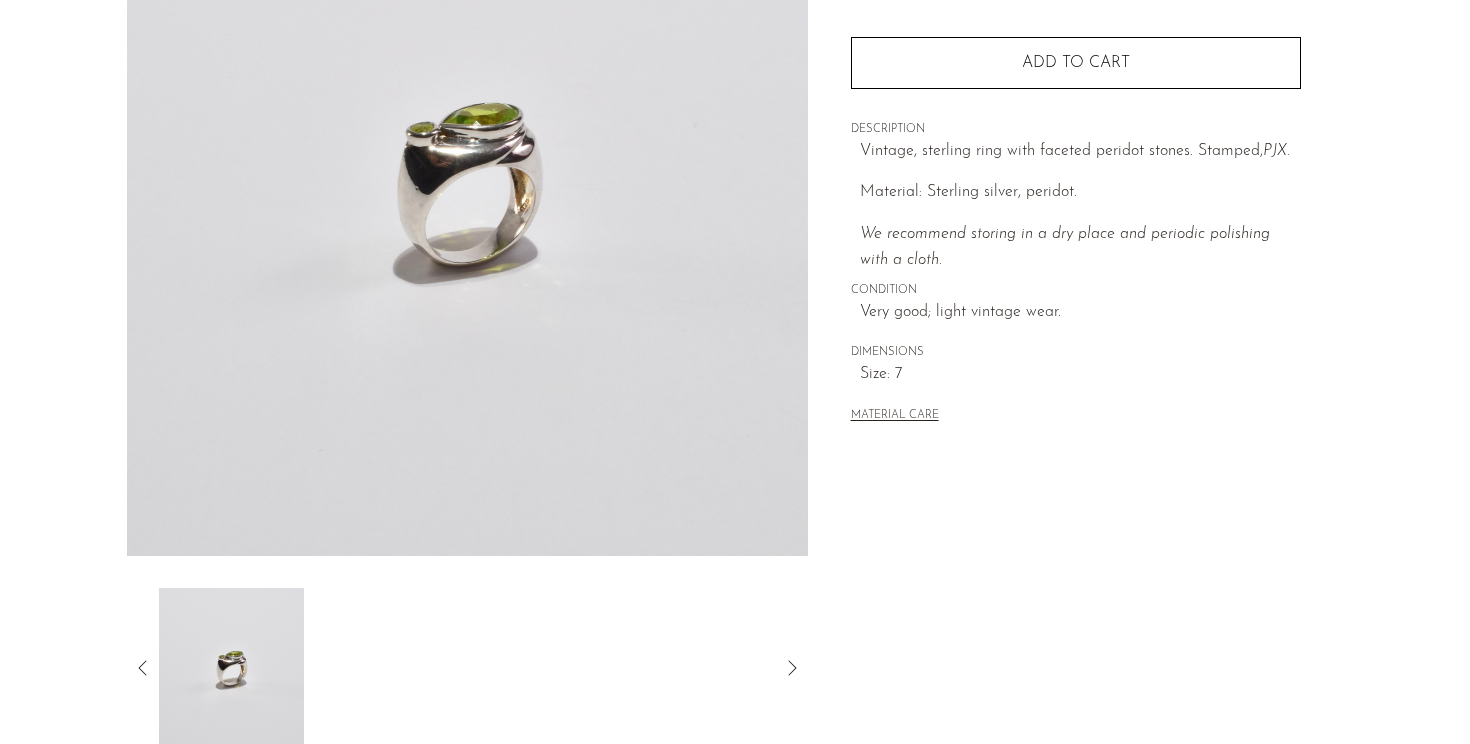 scroll, scrollTop: 173, scrollLeft: 0, axis: vertical 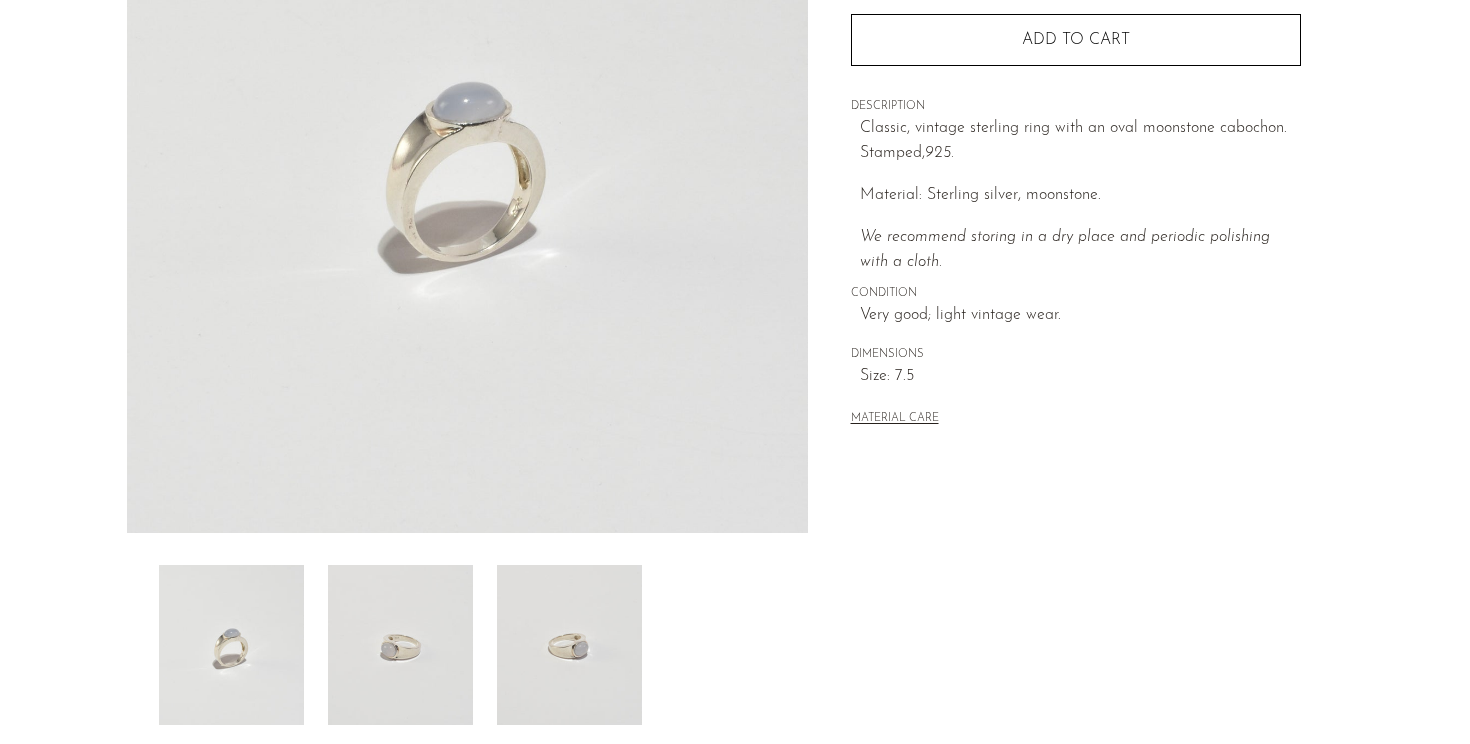 click at bounding box center [400, 645] 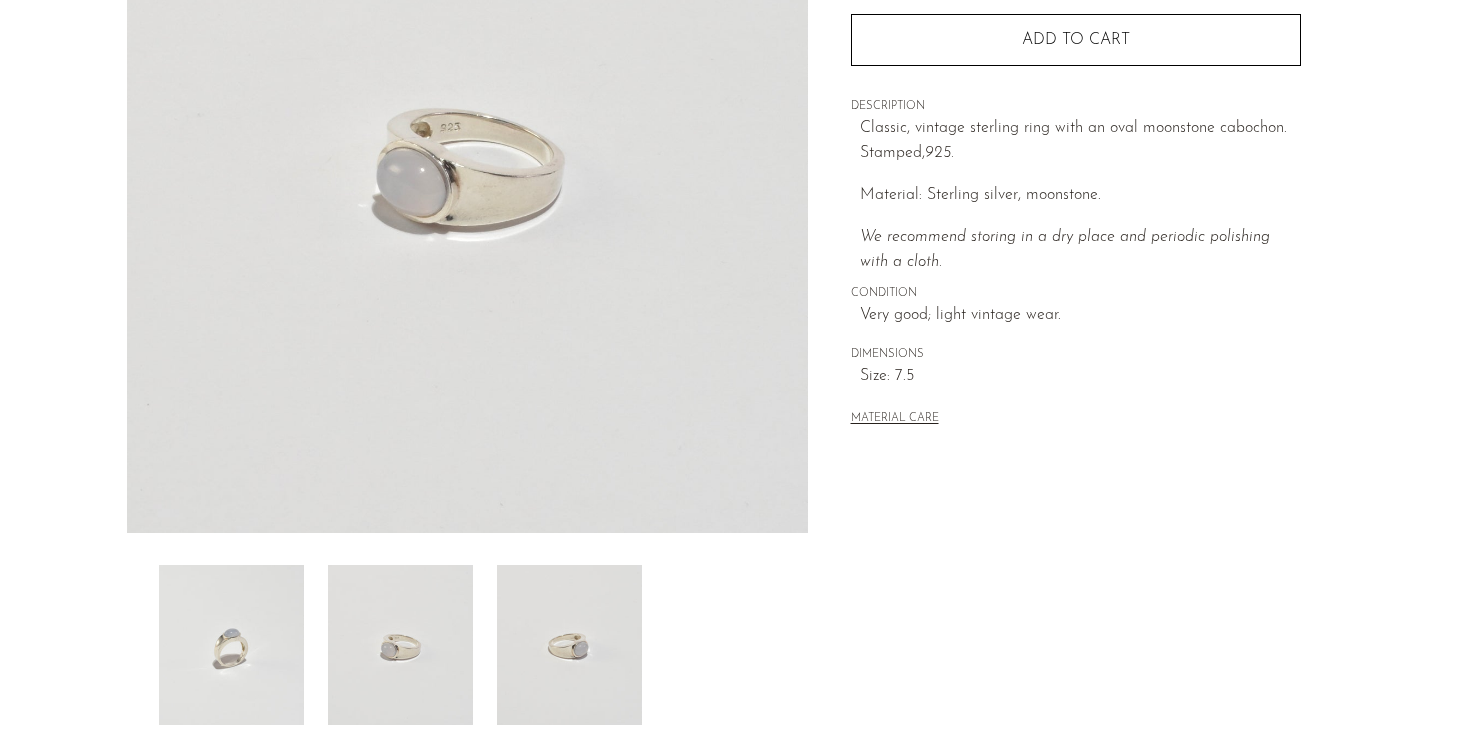 click at bounding box center [569, 645] 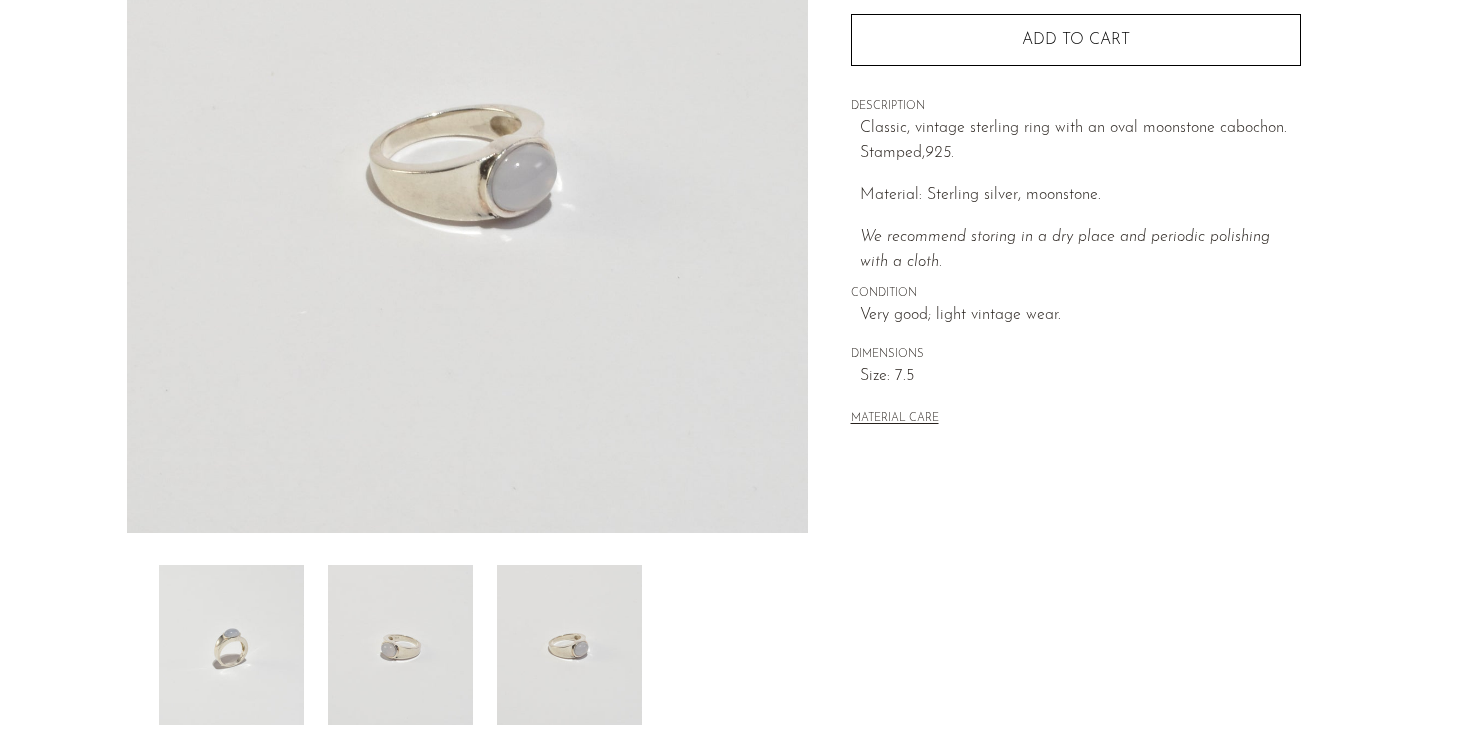 click at bounding box center (400, 645) 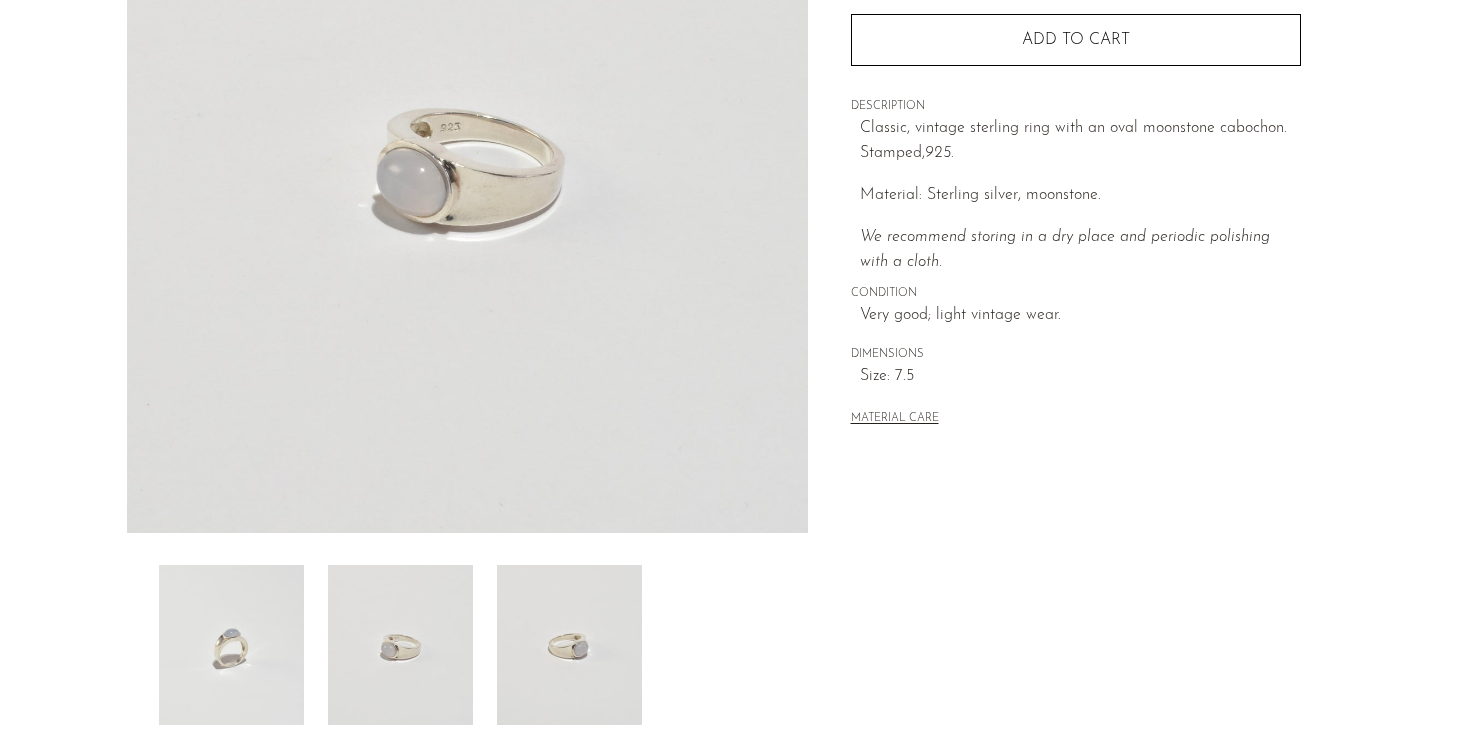 click at bounding box center [231, 645] 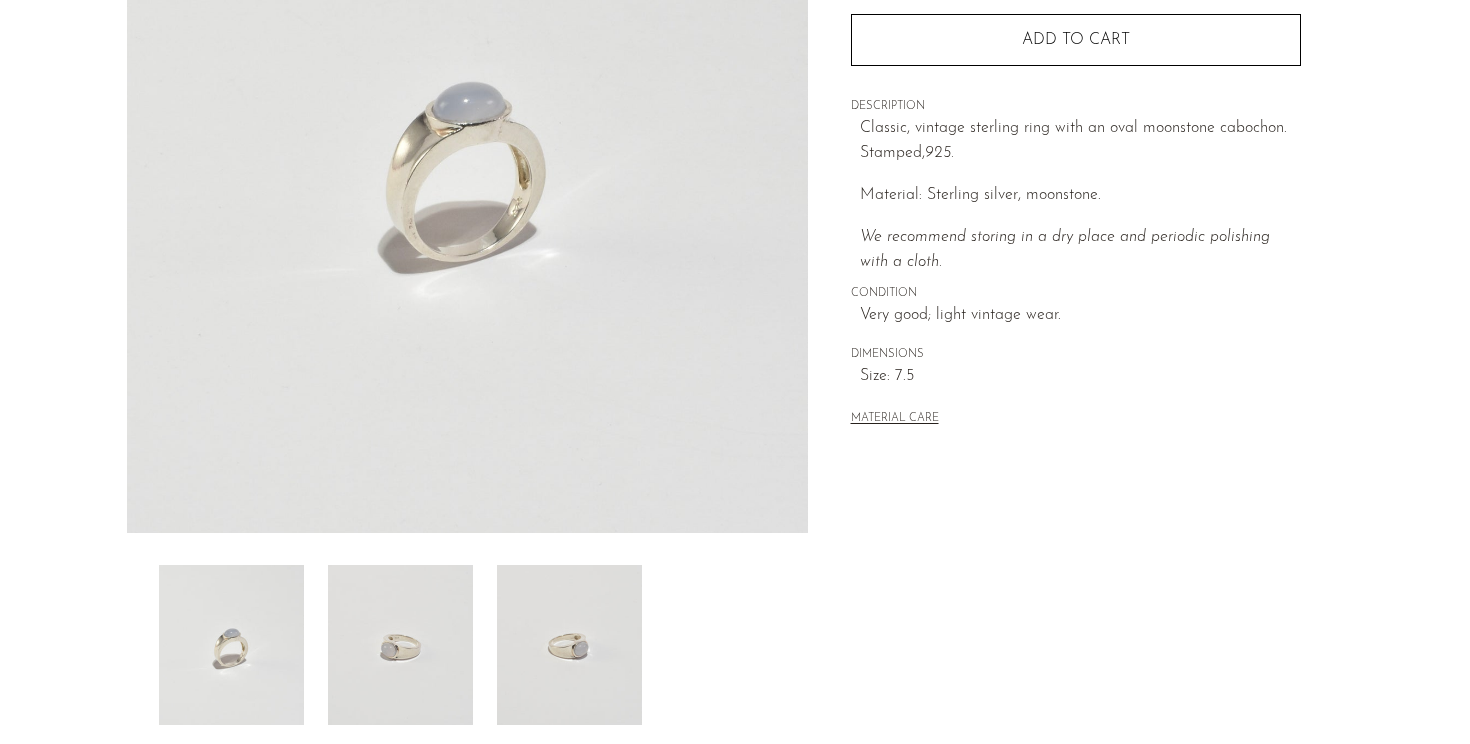 click at bounding box center [569, 645] 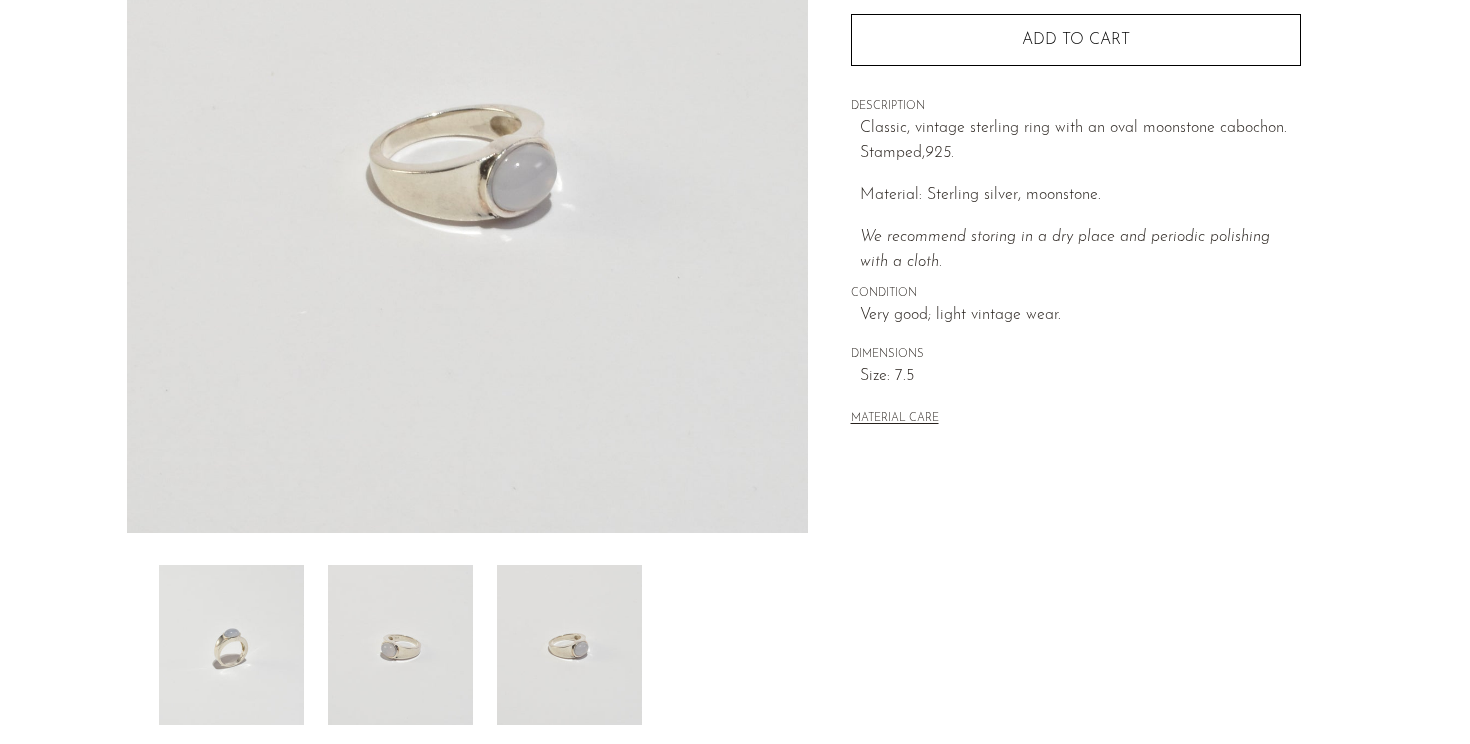 click at bounding box center (400, 645) 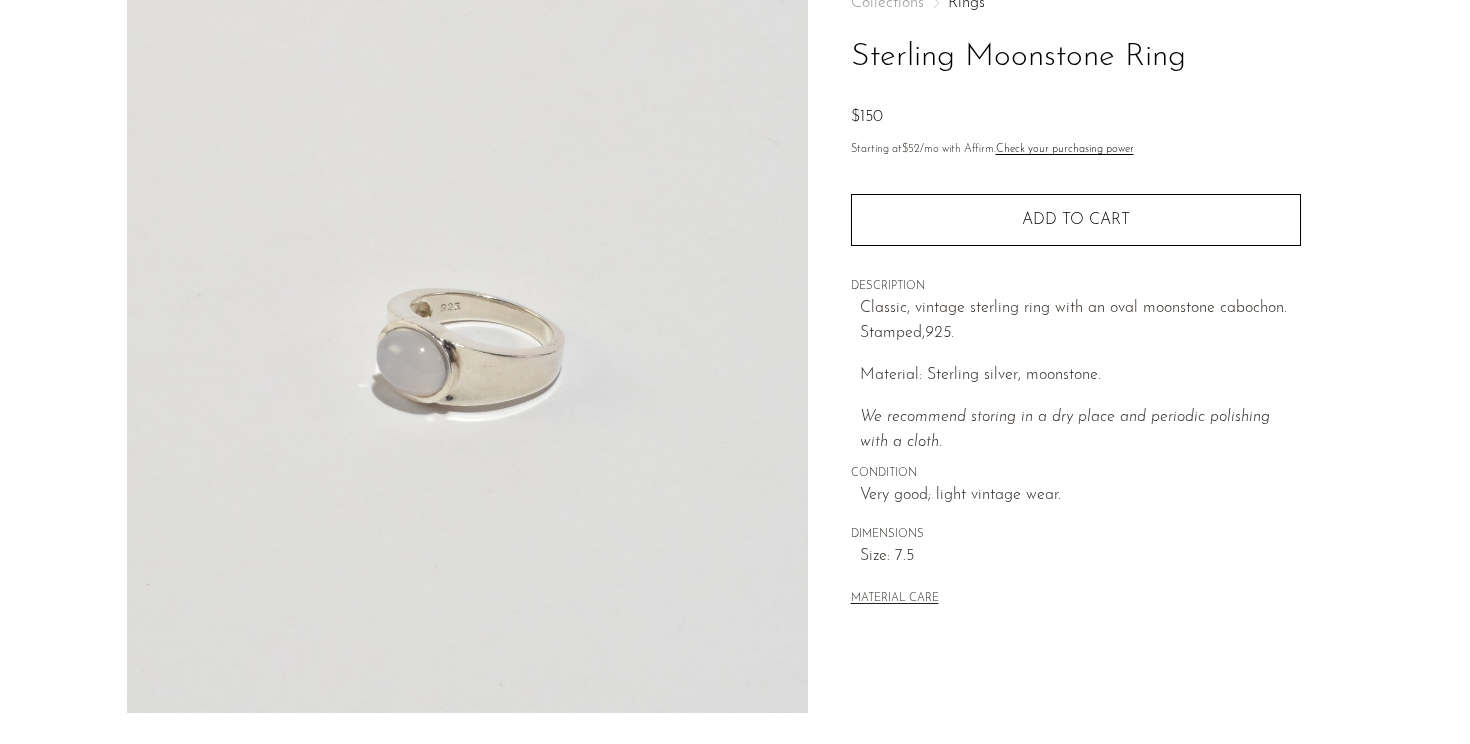 scroll, scrollTop: 0, scrollLeft: 0, axis: both 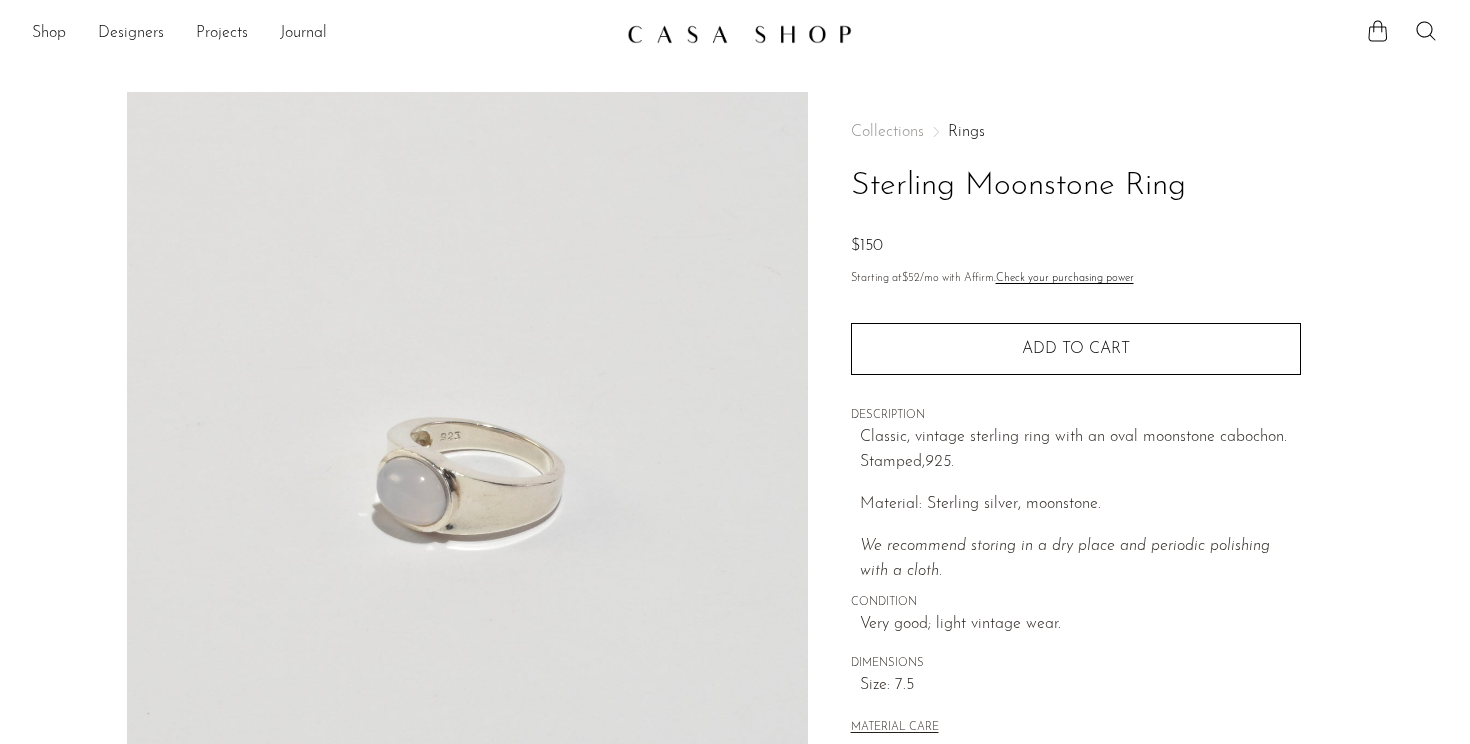 type 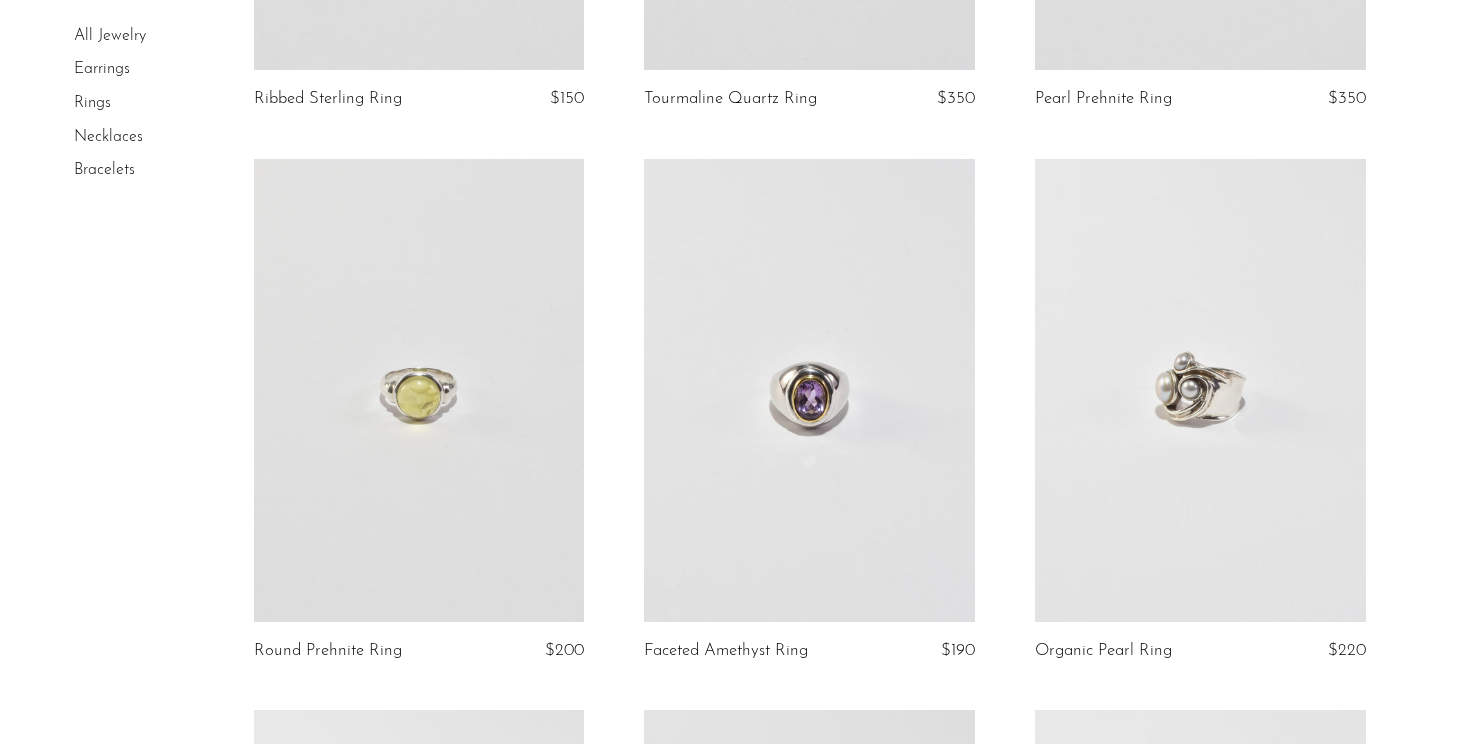 scroll, scrollTop: 580, scrollLeft: 0, axis: vertical 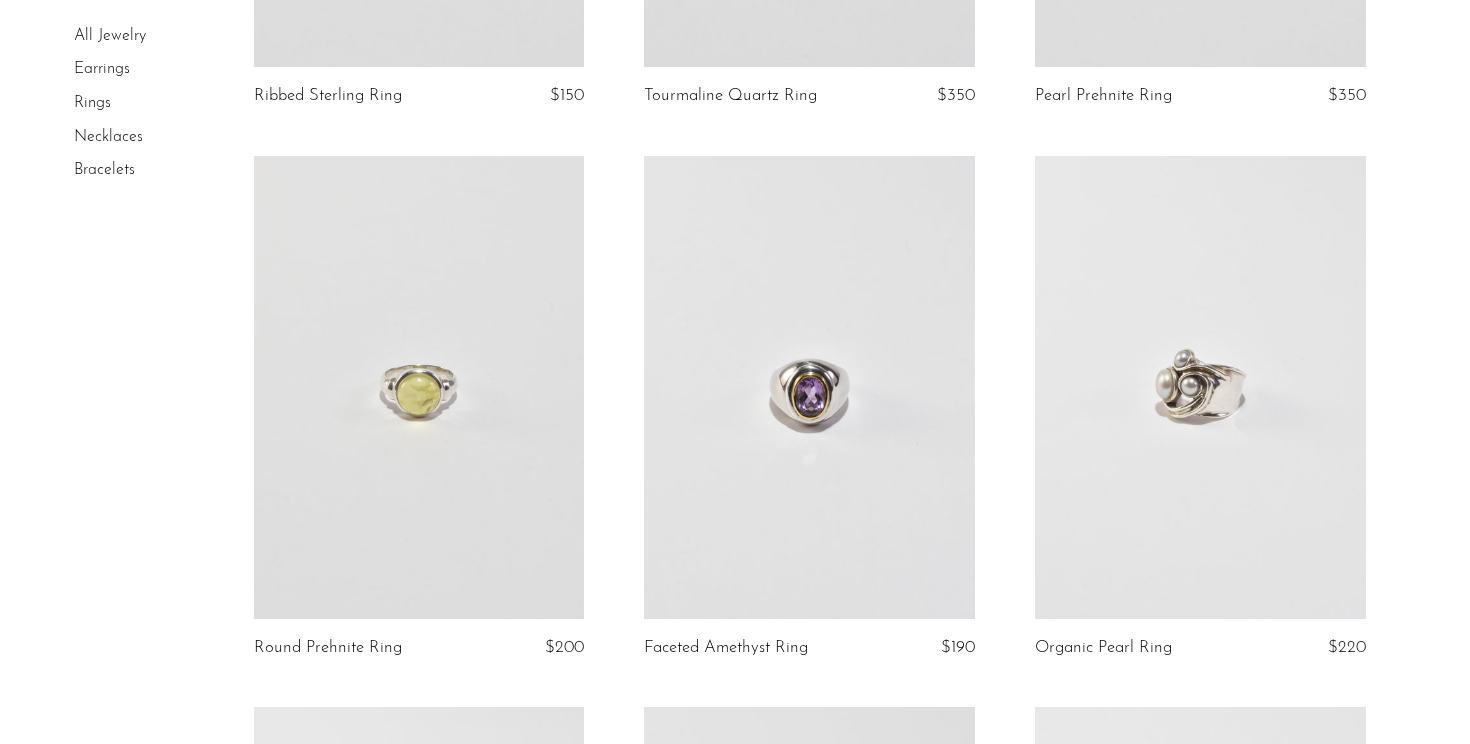 click at bounding box center [419, 387] 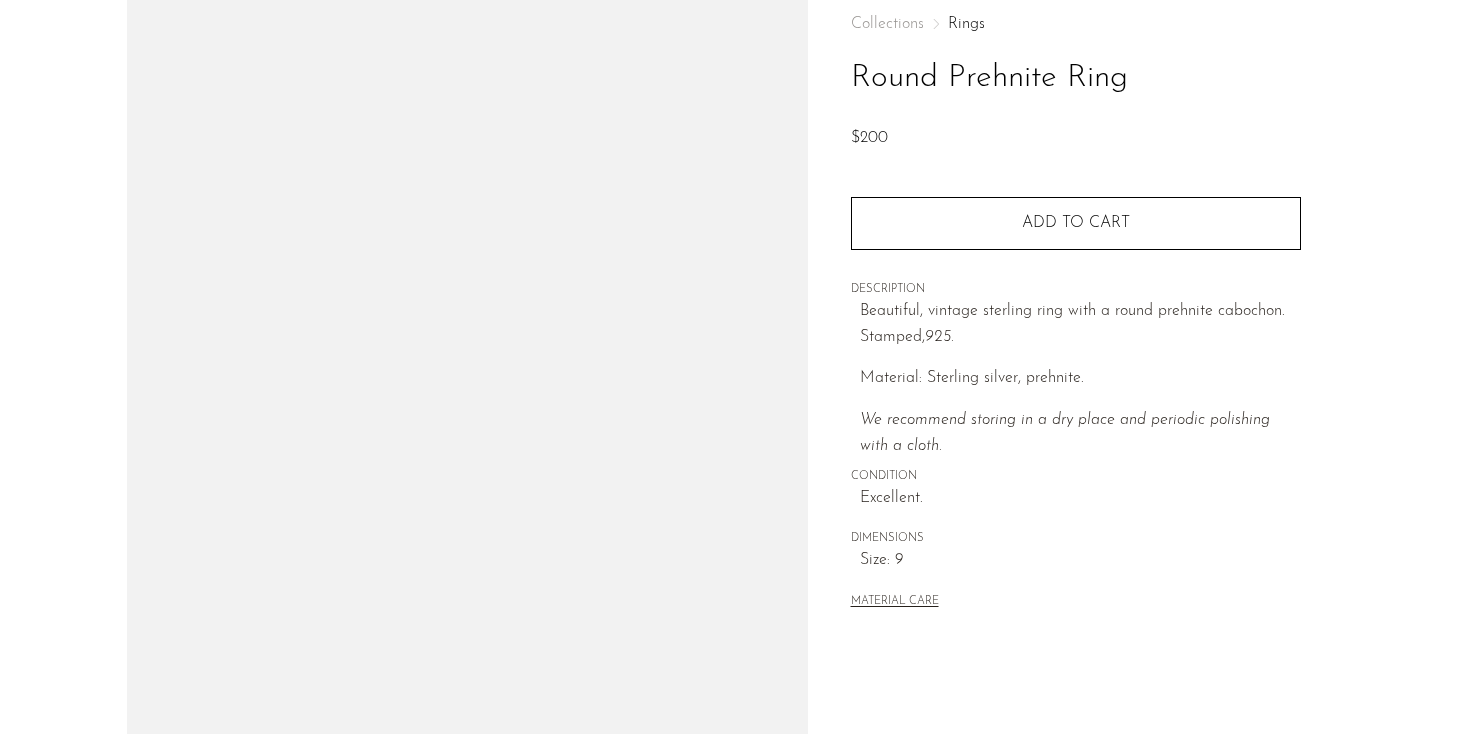 scroll, scrollTop: 252, scrollLeft: 0, axis: vertical 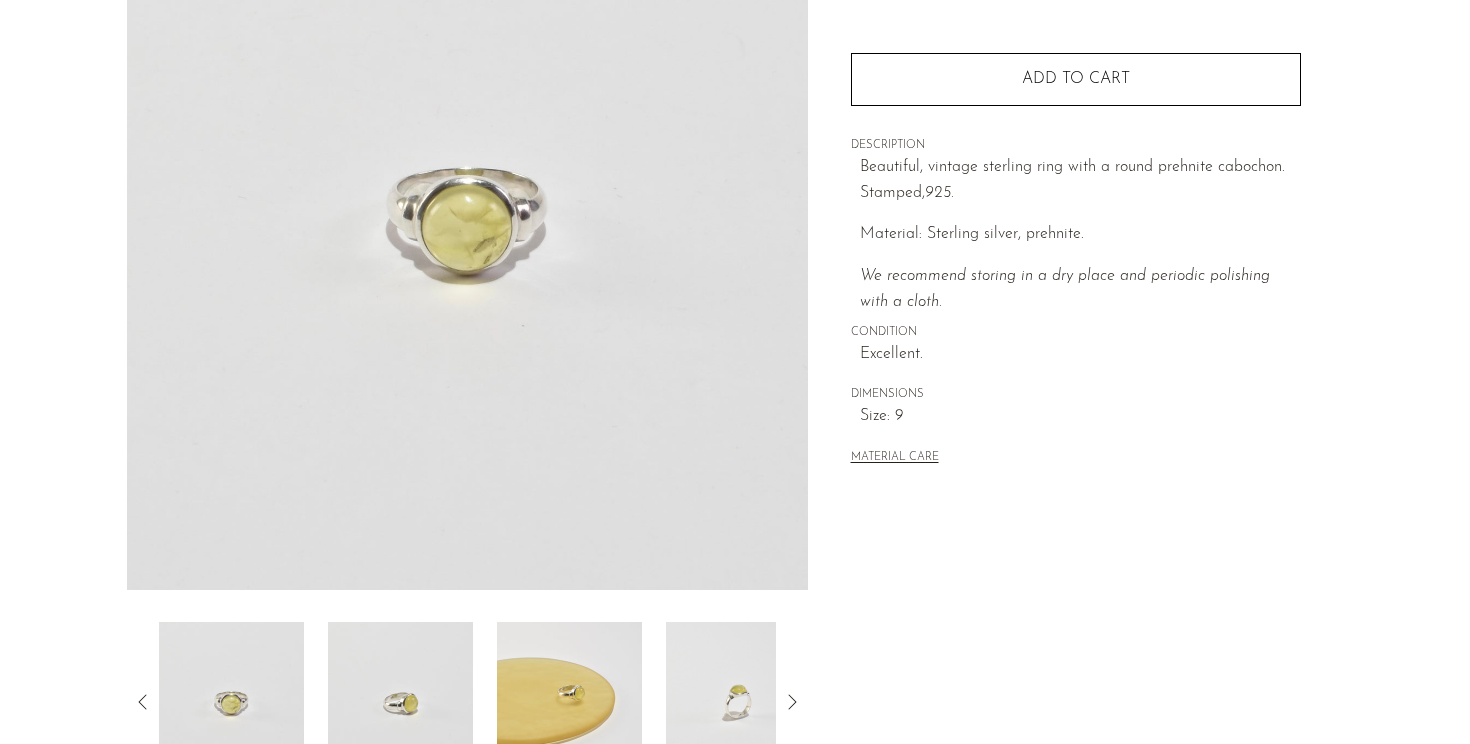 click at bounding box center (400, 702) 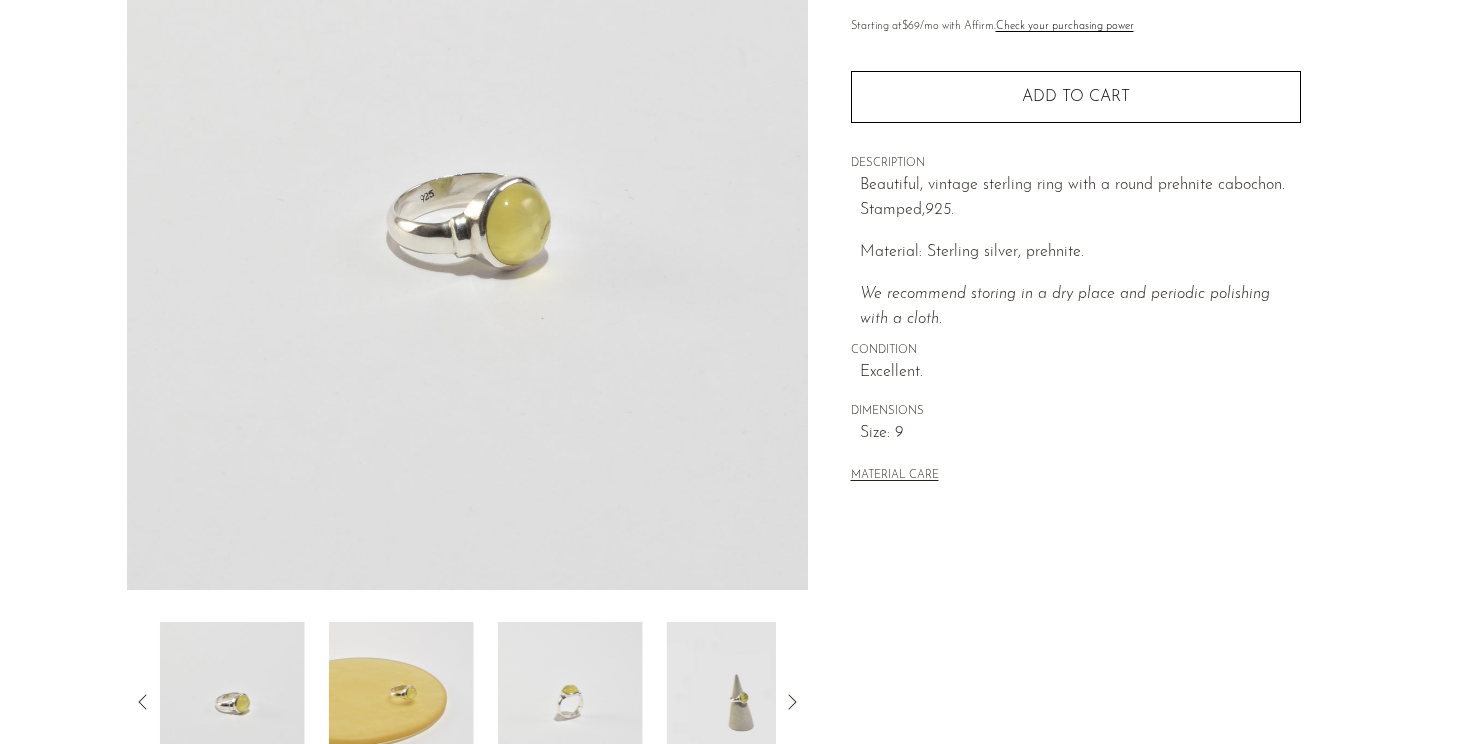click at bounding box center (401, 702) 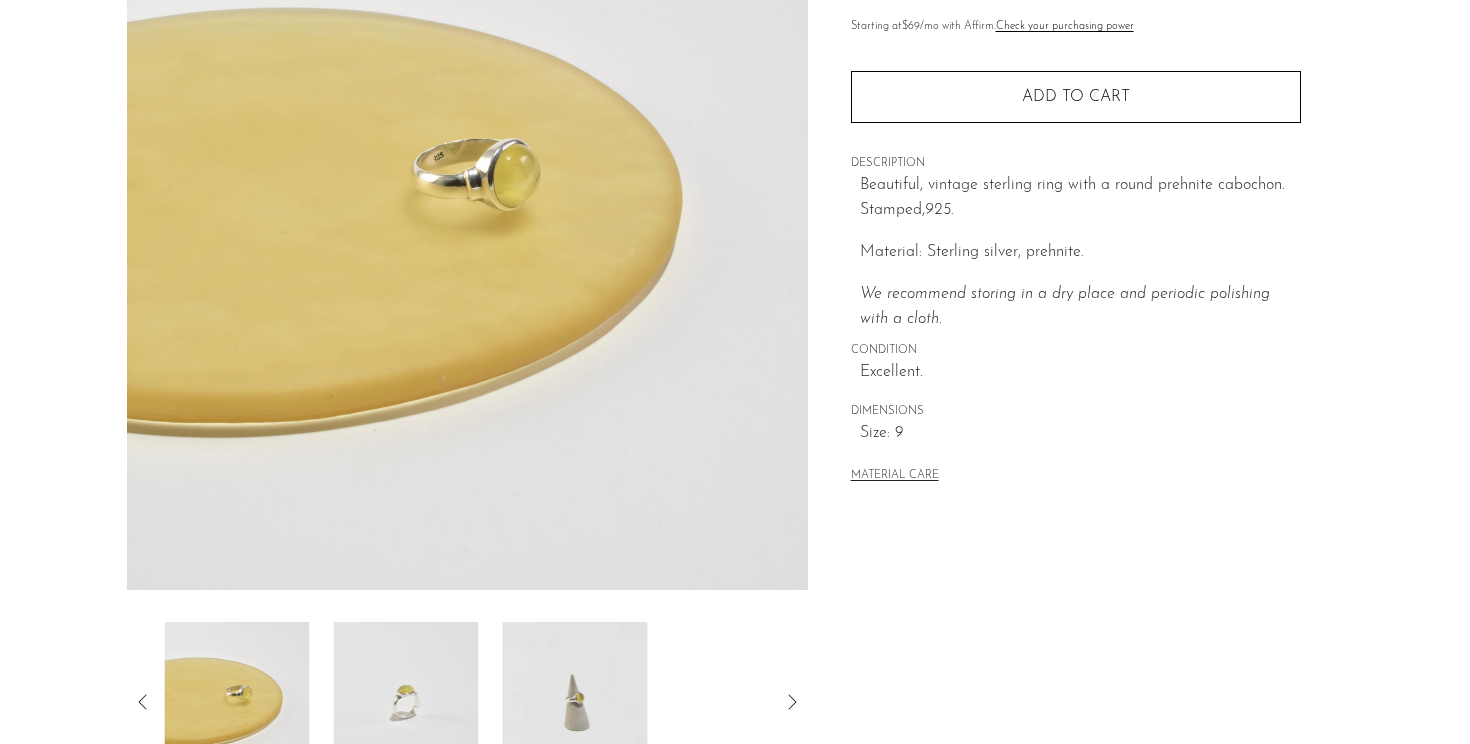 click at bounding box center (405, 702) 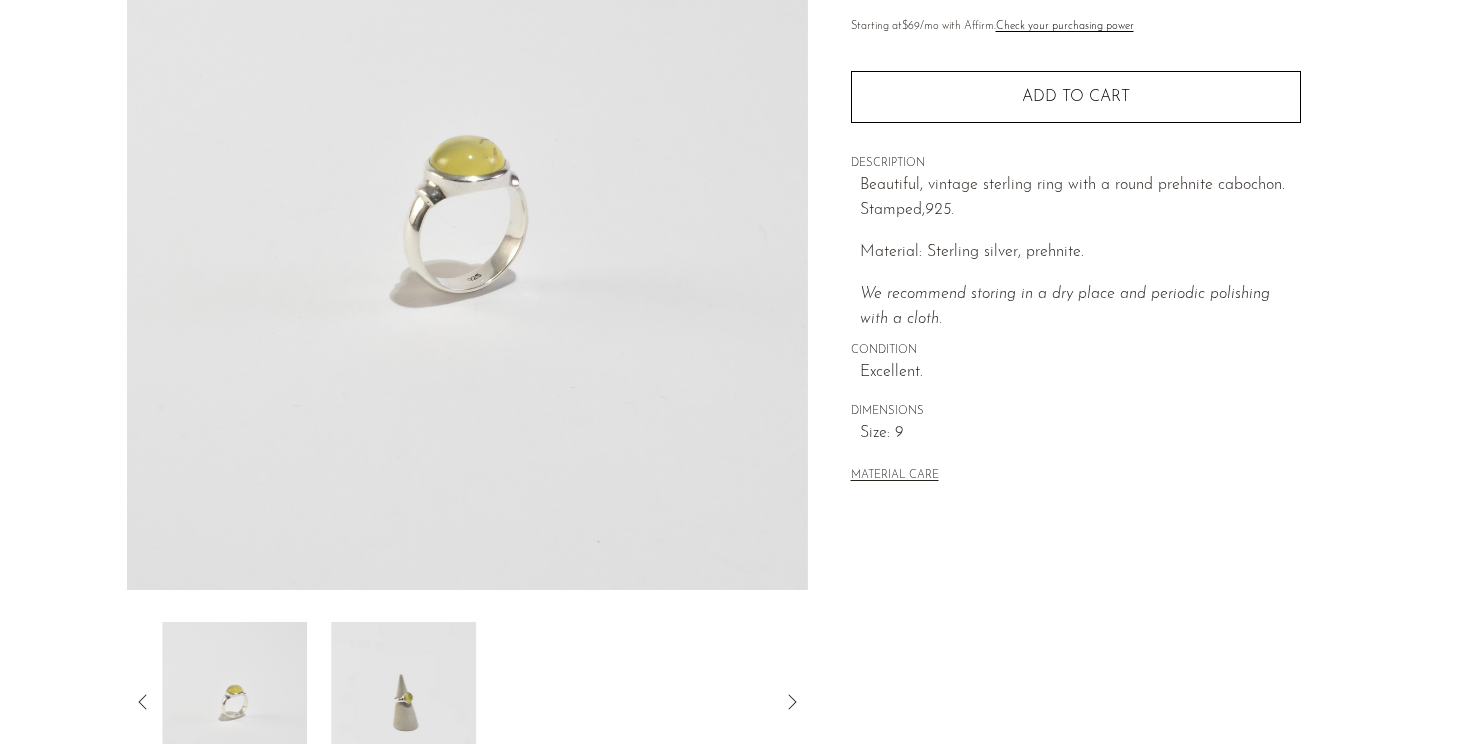 click at bounding box center (403, 702) 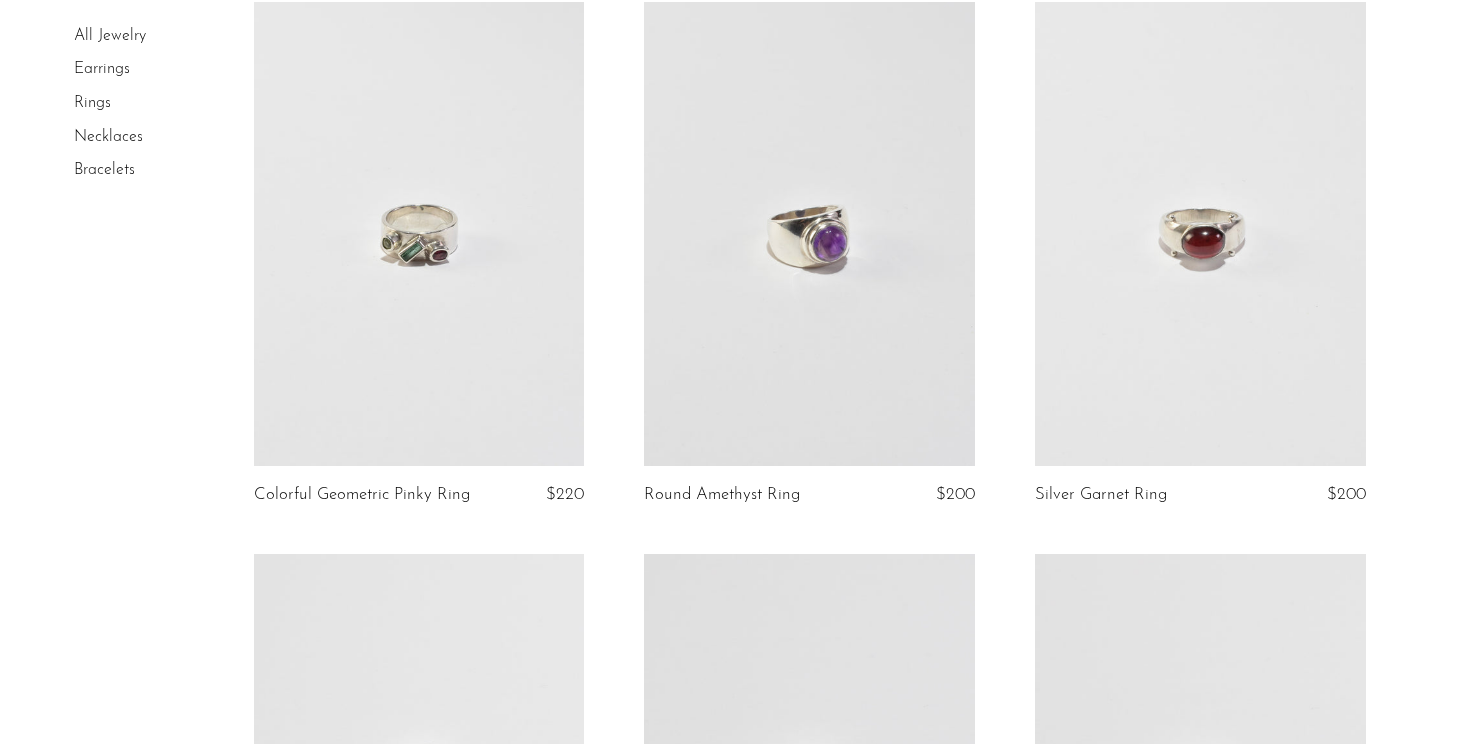 scroll, scrollTop: 1450, scrollLeft: 0, axis: vertical 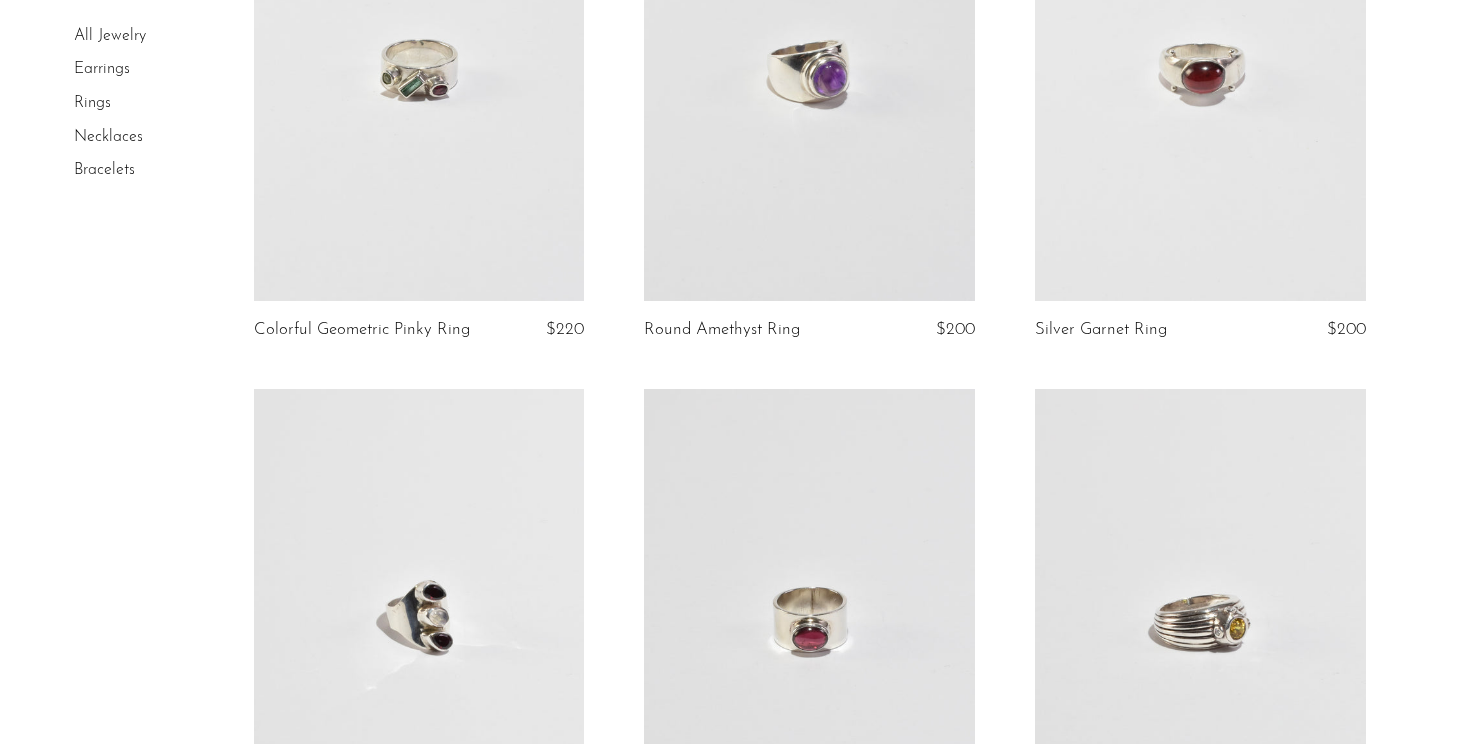 click at bounding box center [1200, 68] 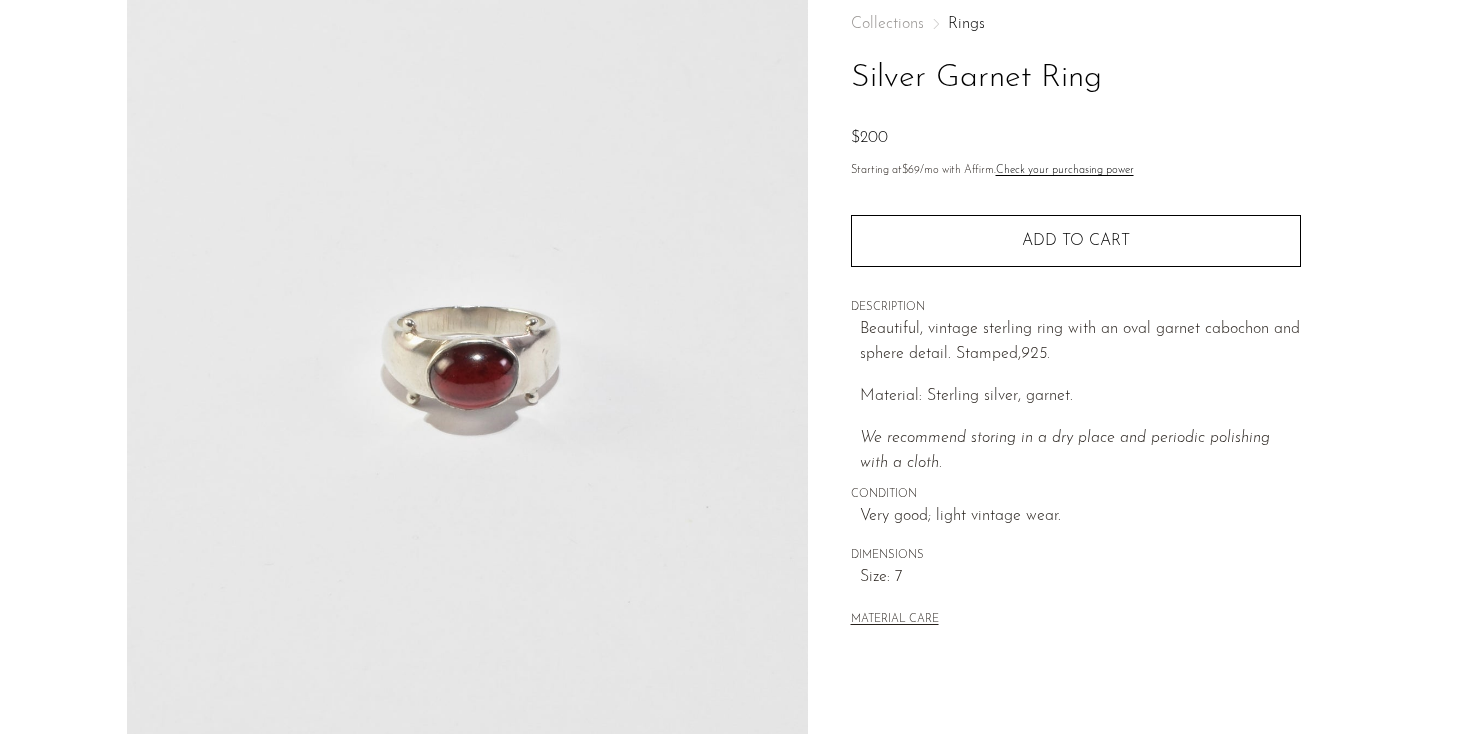 scroll, scrollTop: 346, scrollLeft: 0, axis: vertical 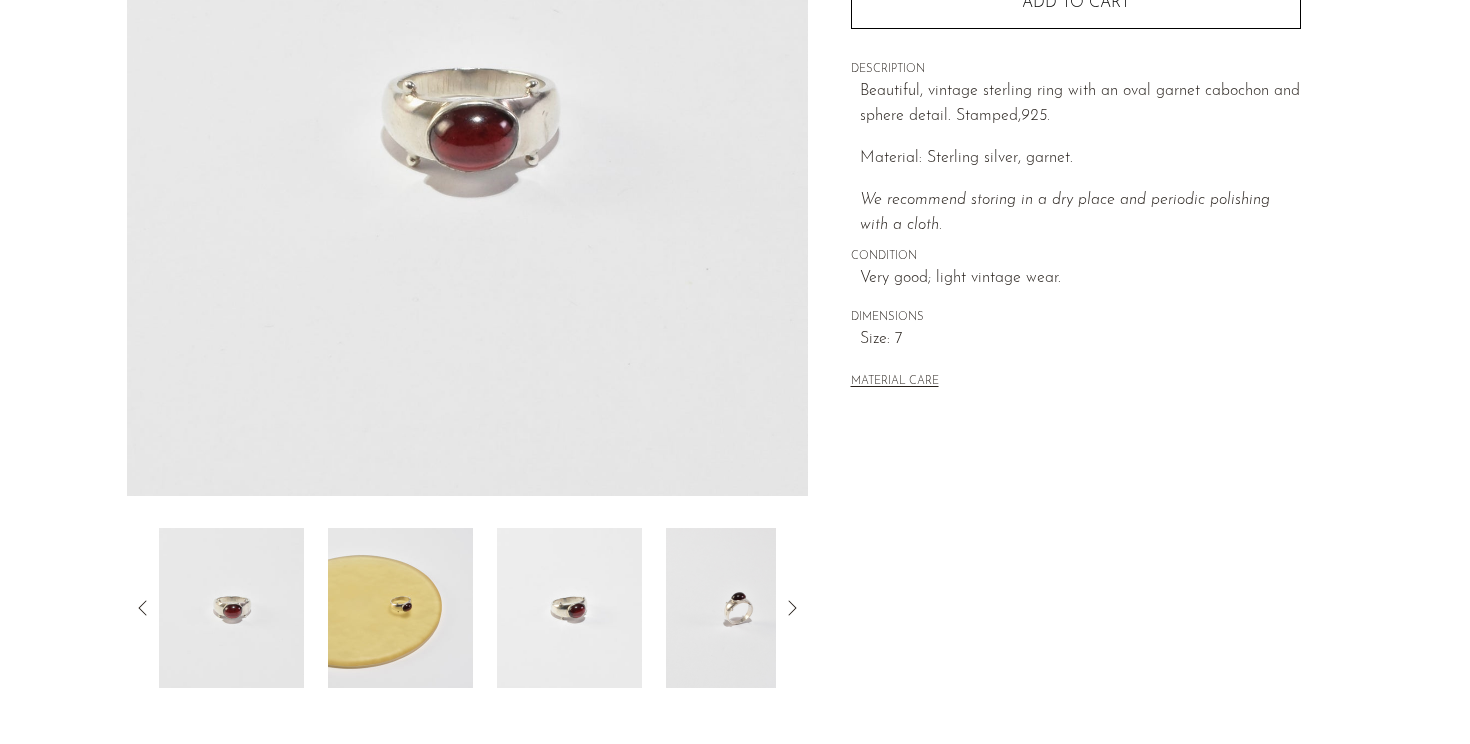 click at bounding box center [400, 608] 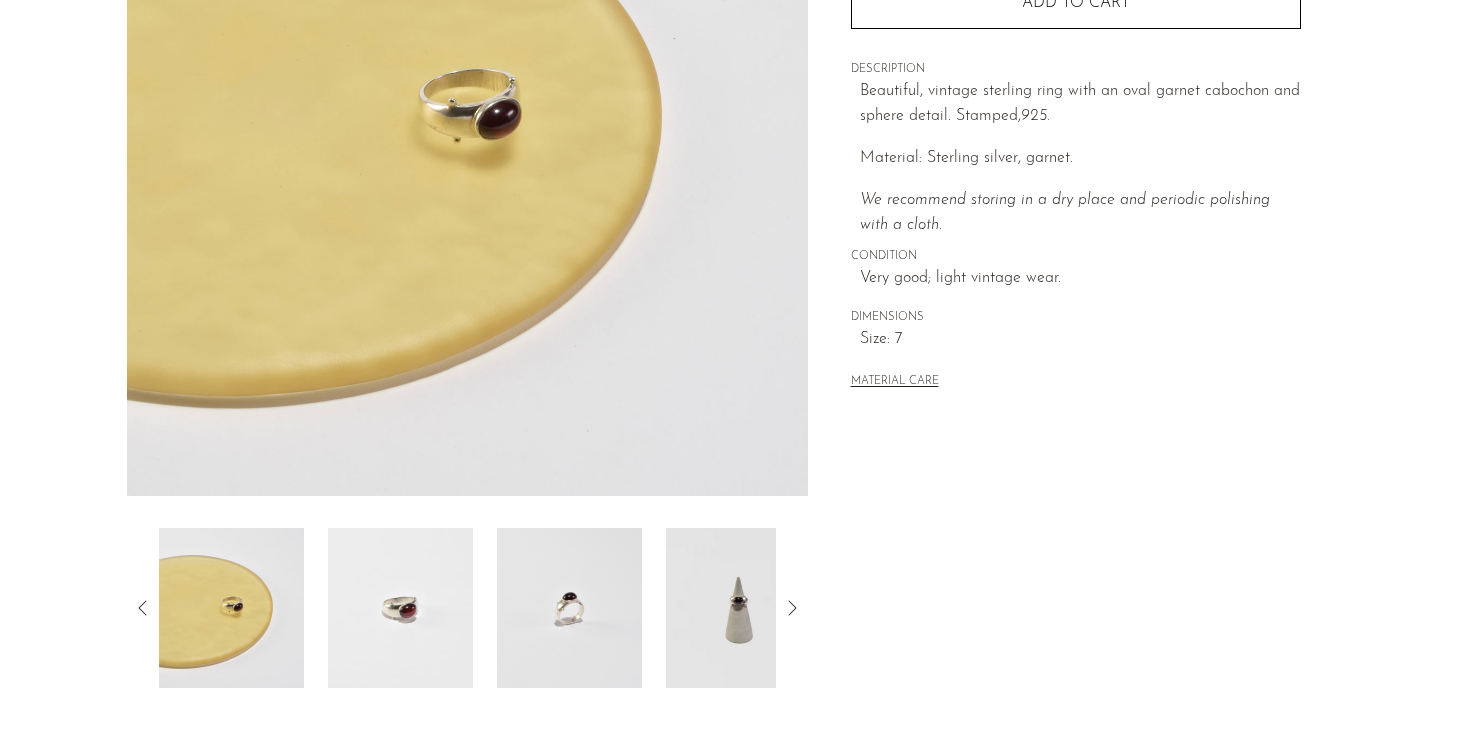 click at bounding box center [569, 608] 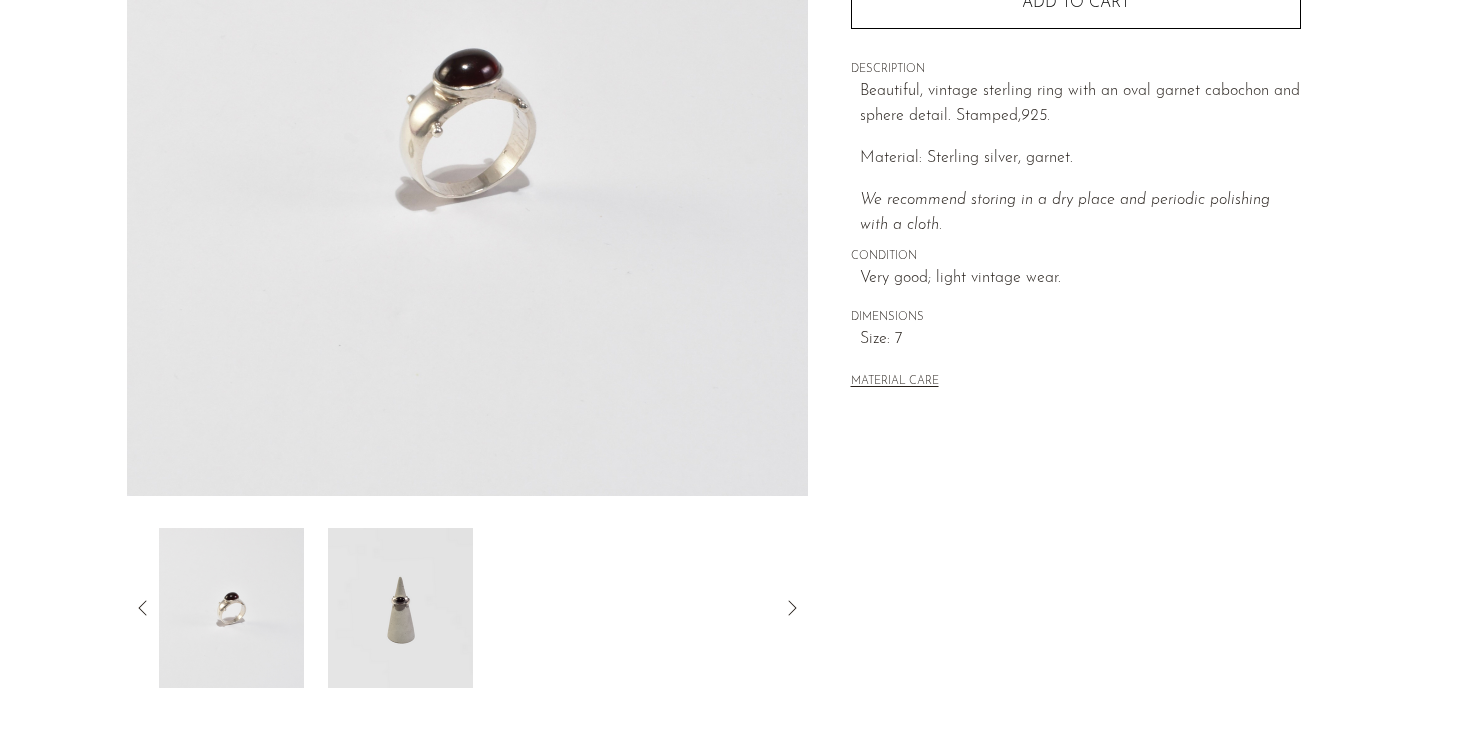 click at bounding box center [400, 608] 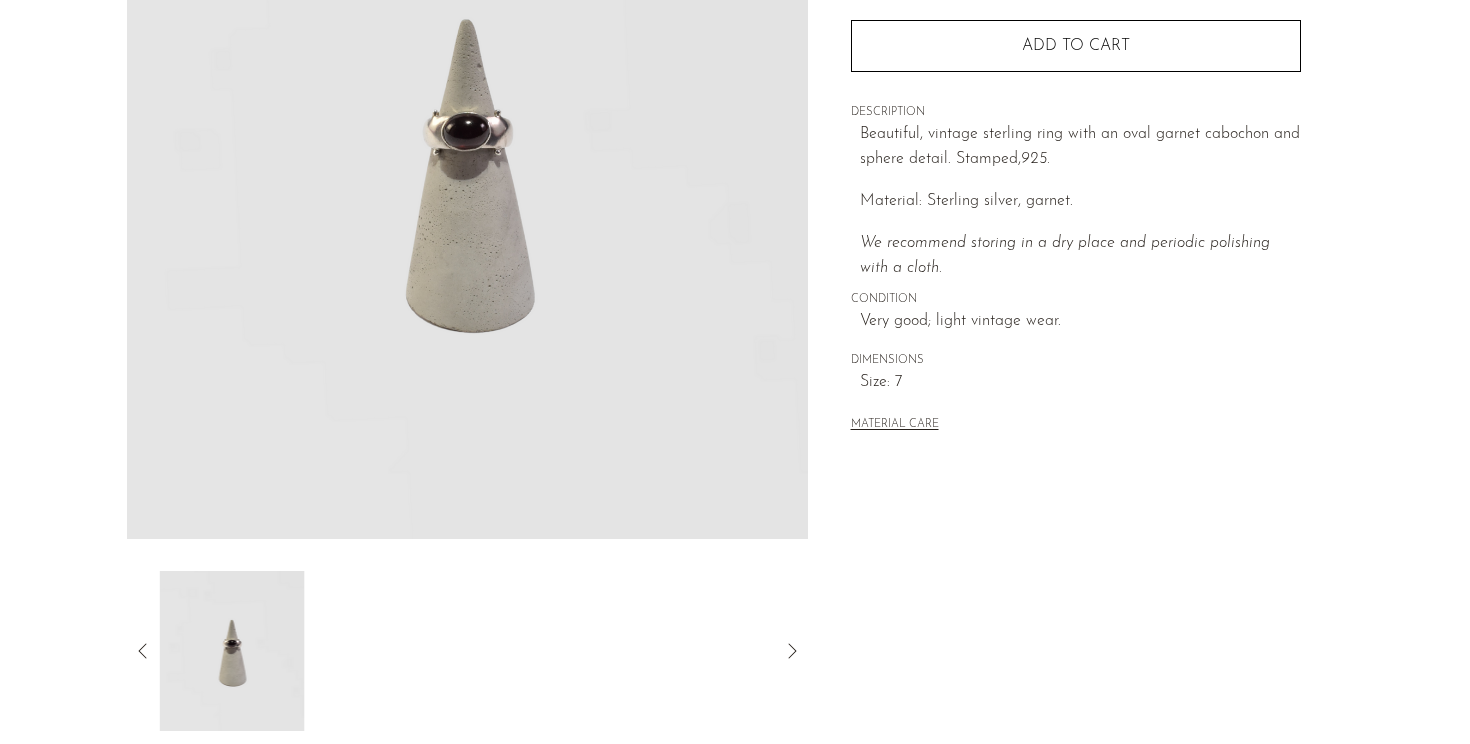 scroll, scrollTop: 248, scrollLeft: 0, axis: vertical 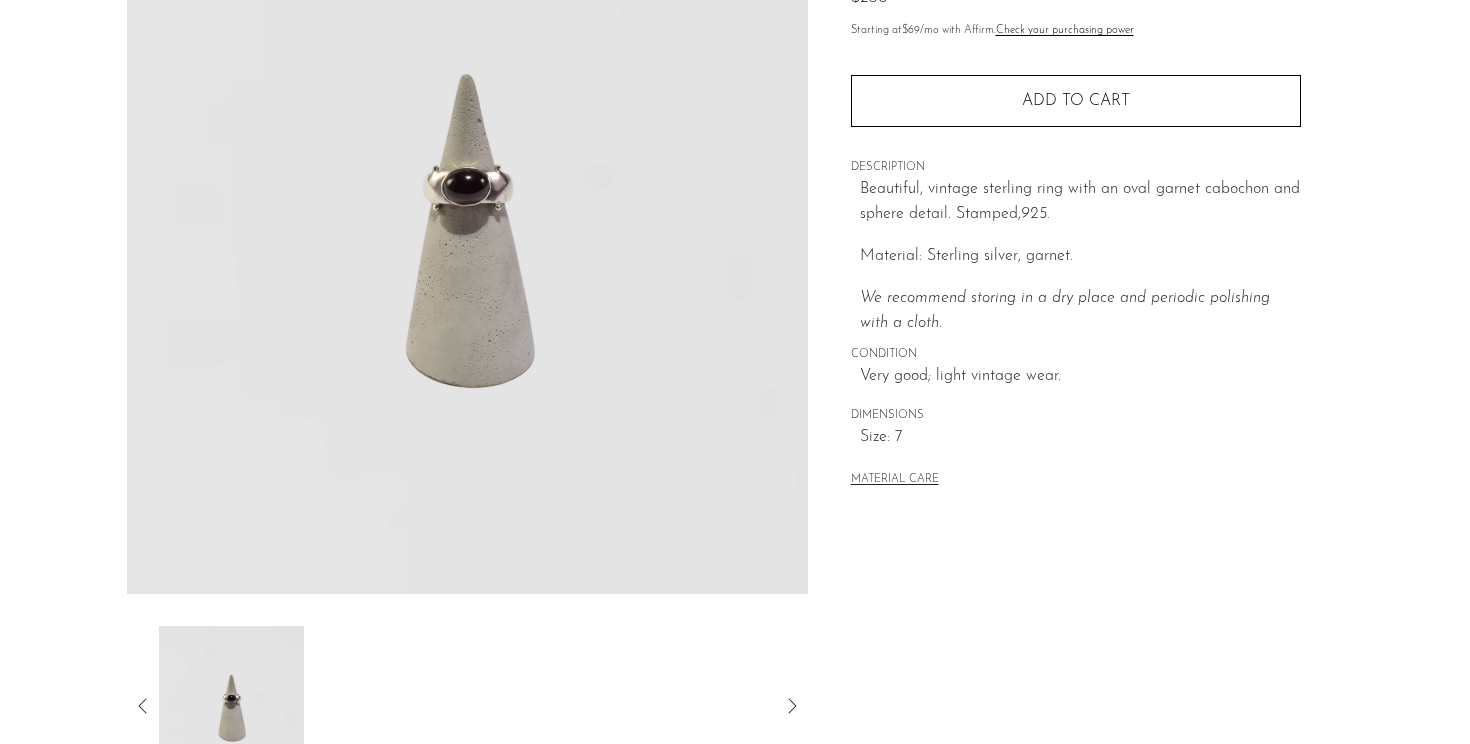 click at bounding box center (467, 219) 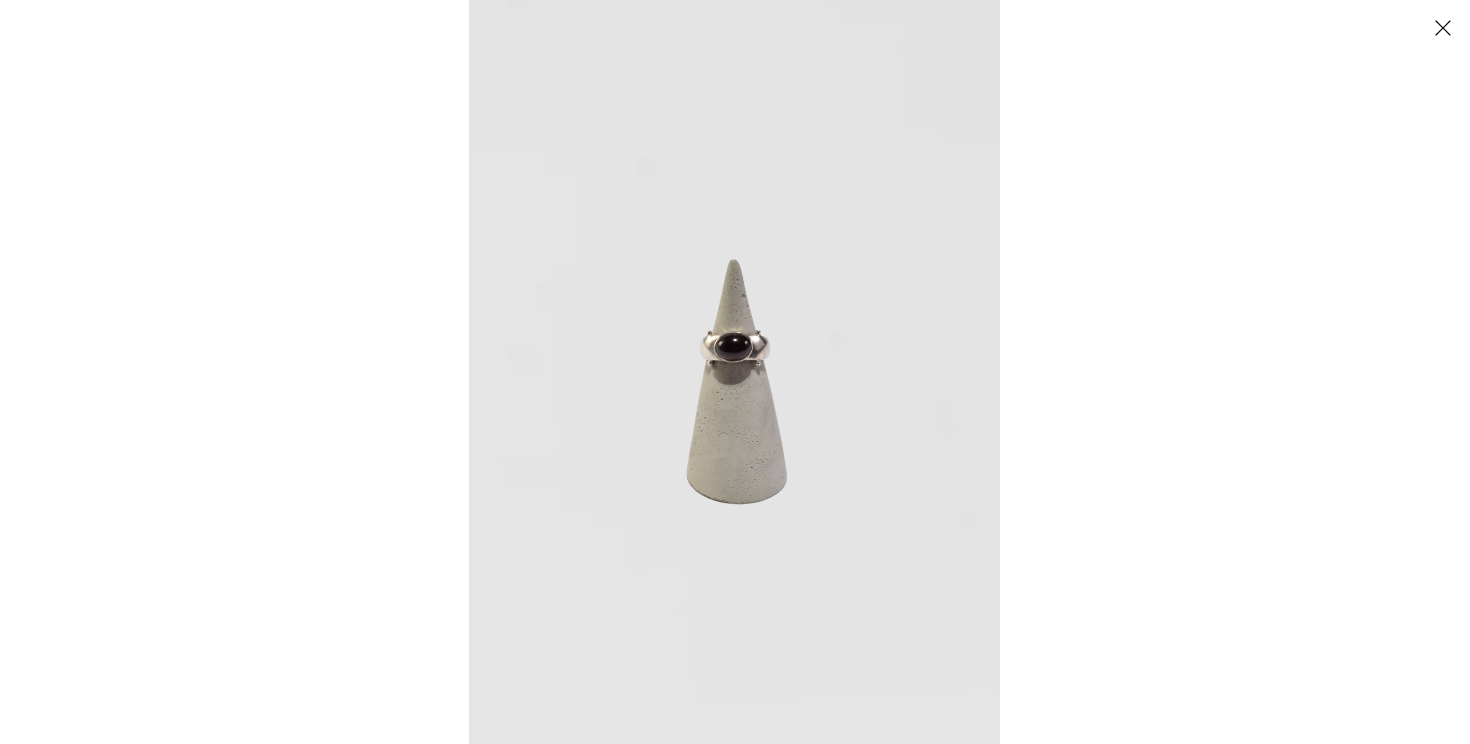 click at bounding box center (734, 372) 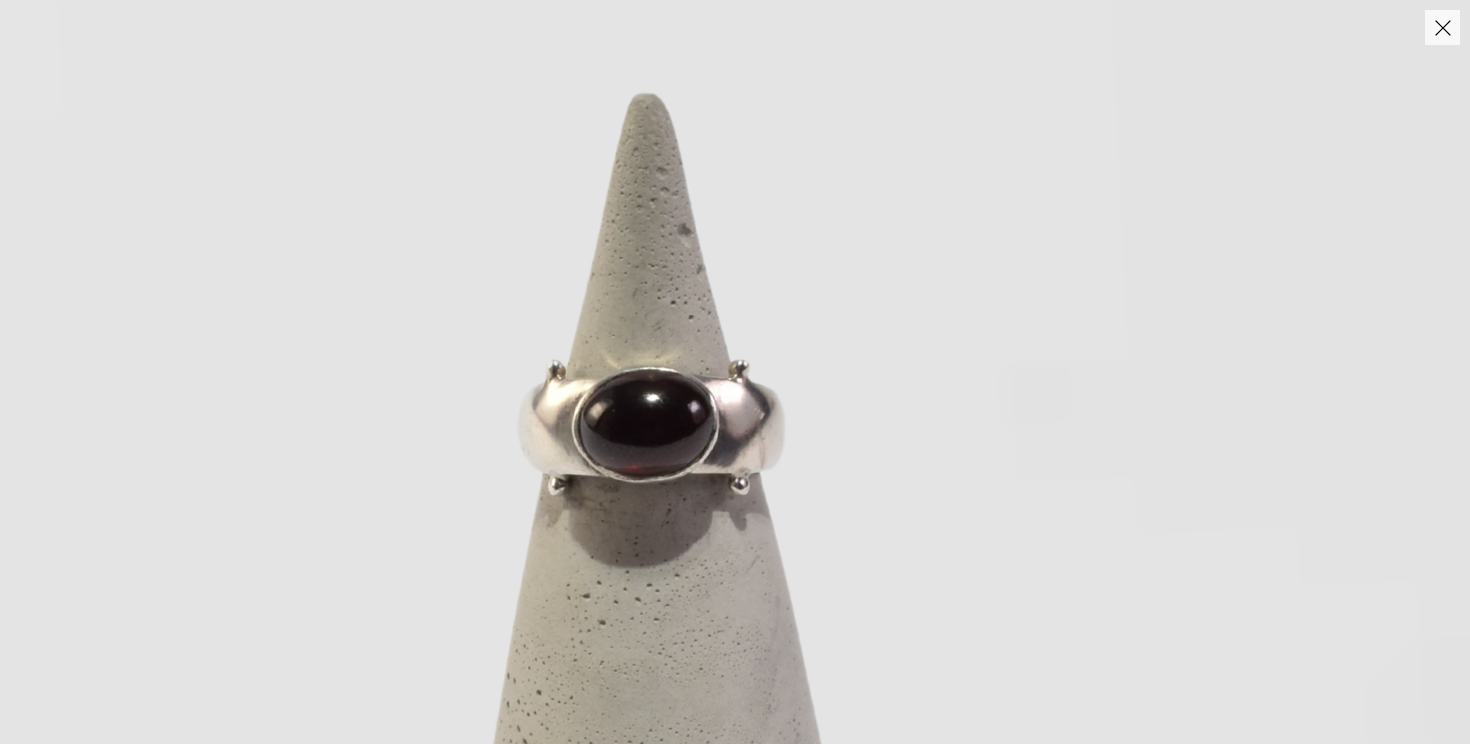 click at bounding box center [650, 519] 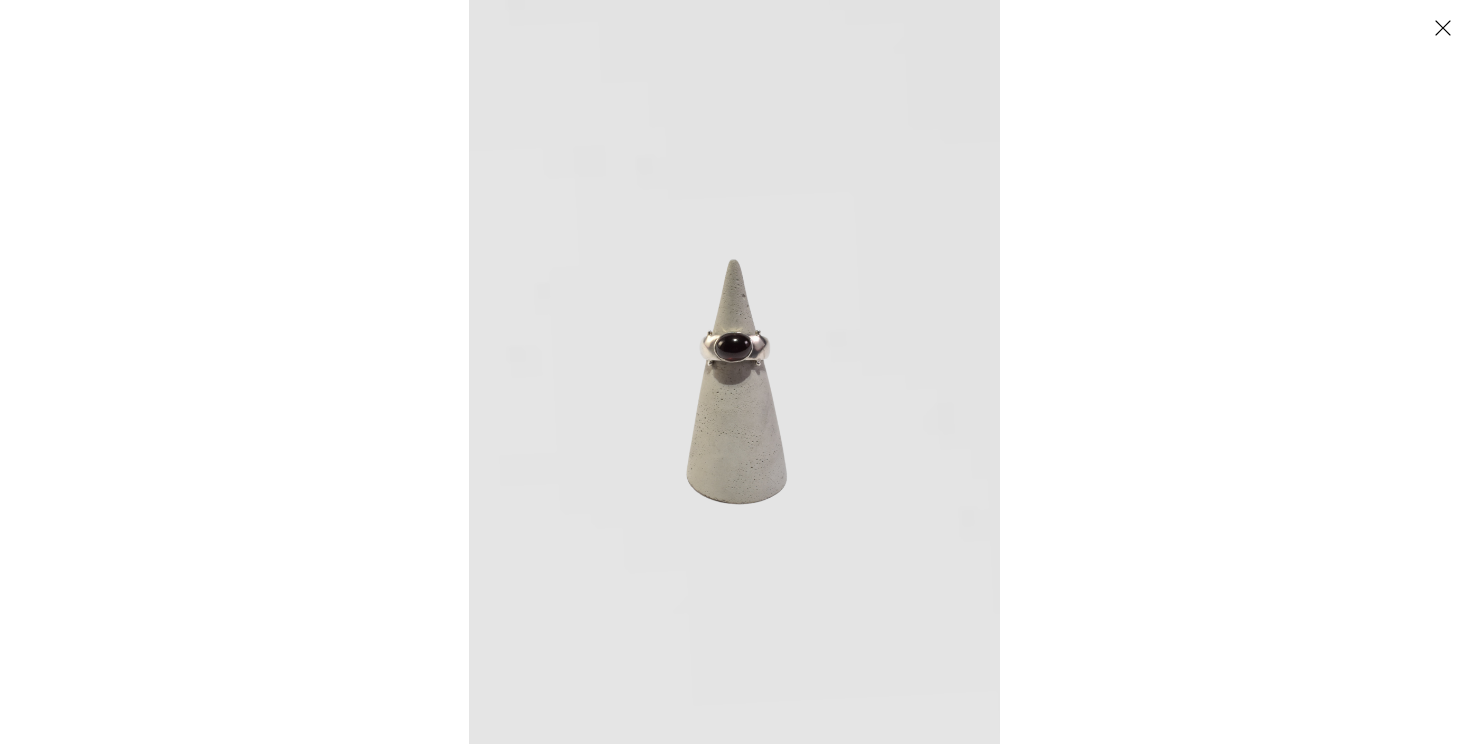 click at bounding box center (1442, 27) 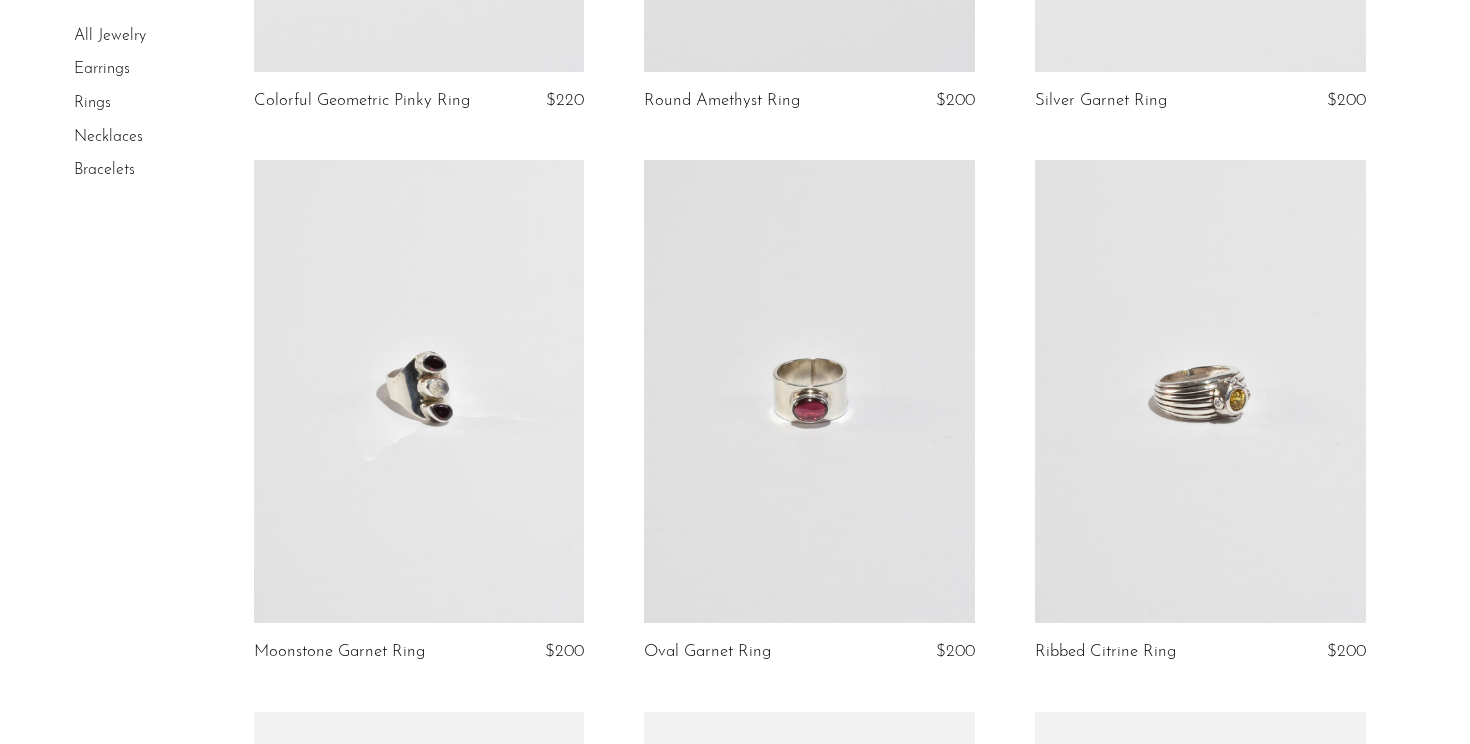 scroll, scrollTop: 1704, scrollLeft: 0, axis: vertical 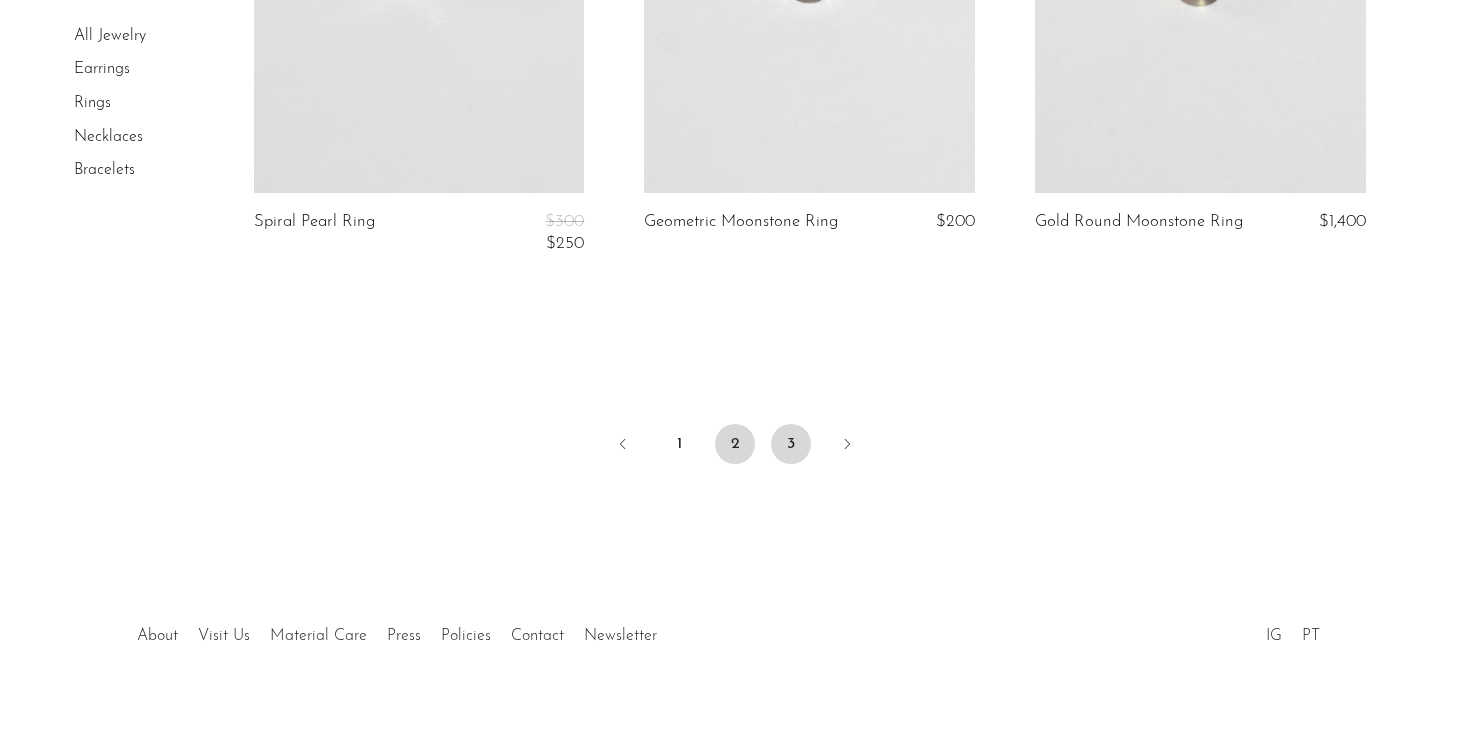 click on "3" at bounding box center (791, 444) 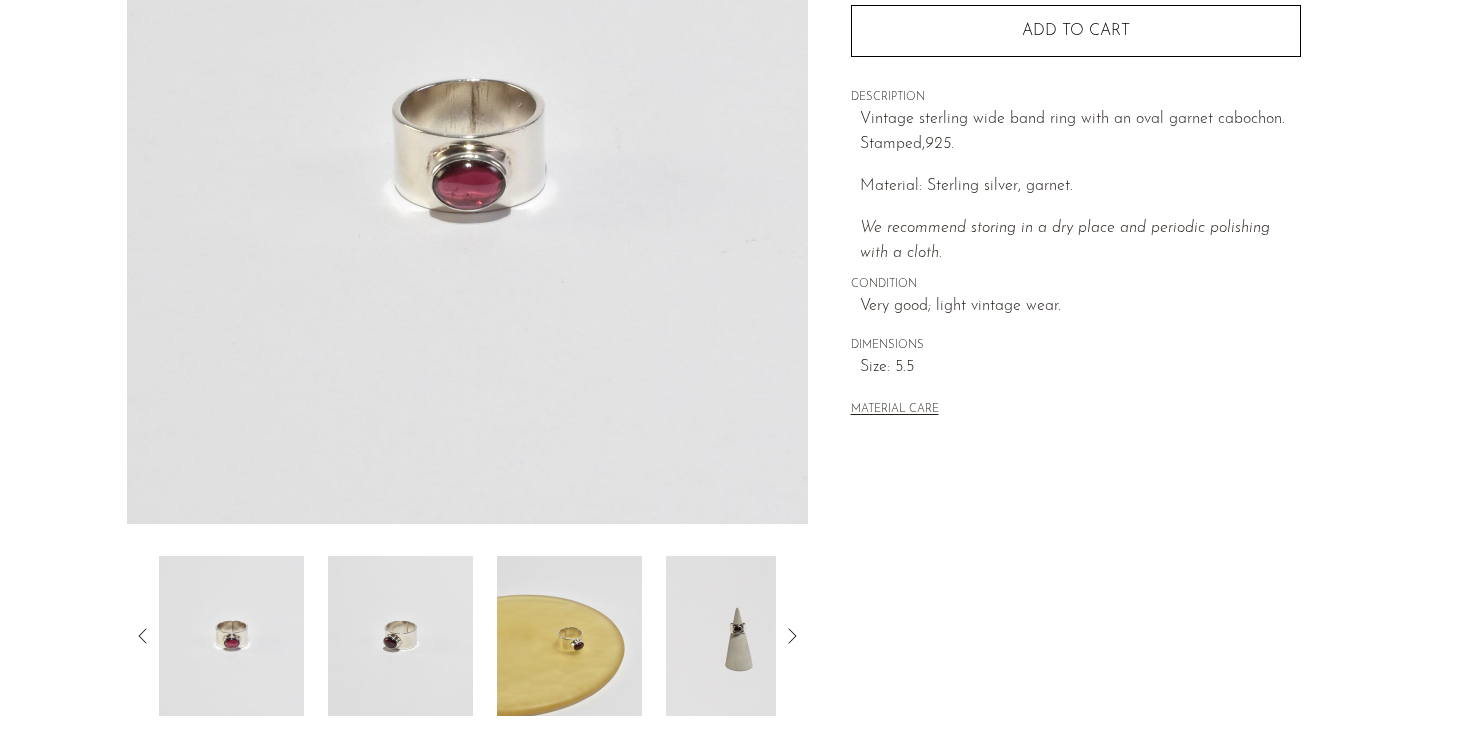 scroll, scrollTop: 314, scrollLeft: 0, axis: vertical 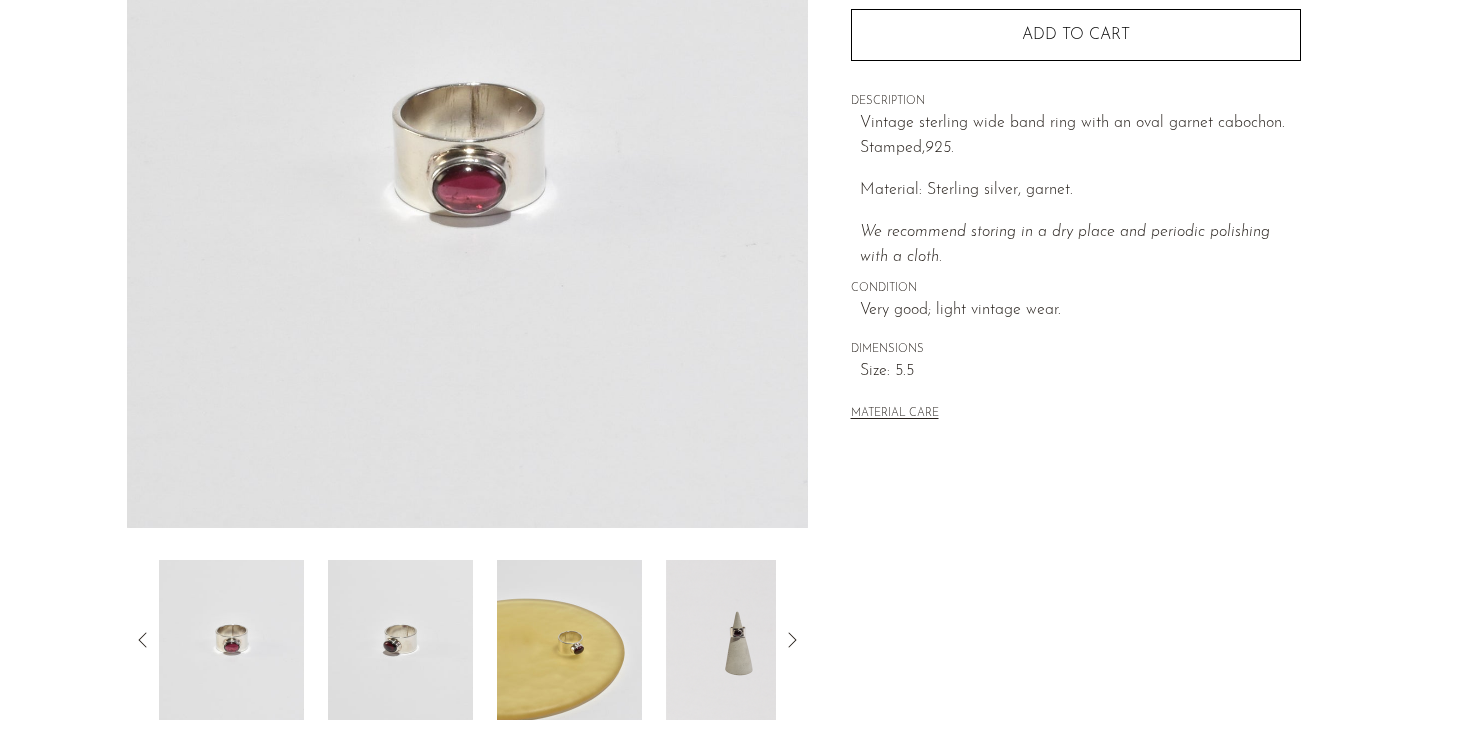 click at bounding box center (400, 640) 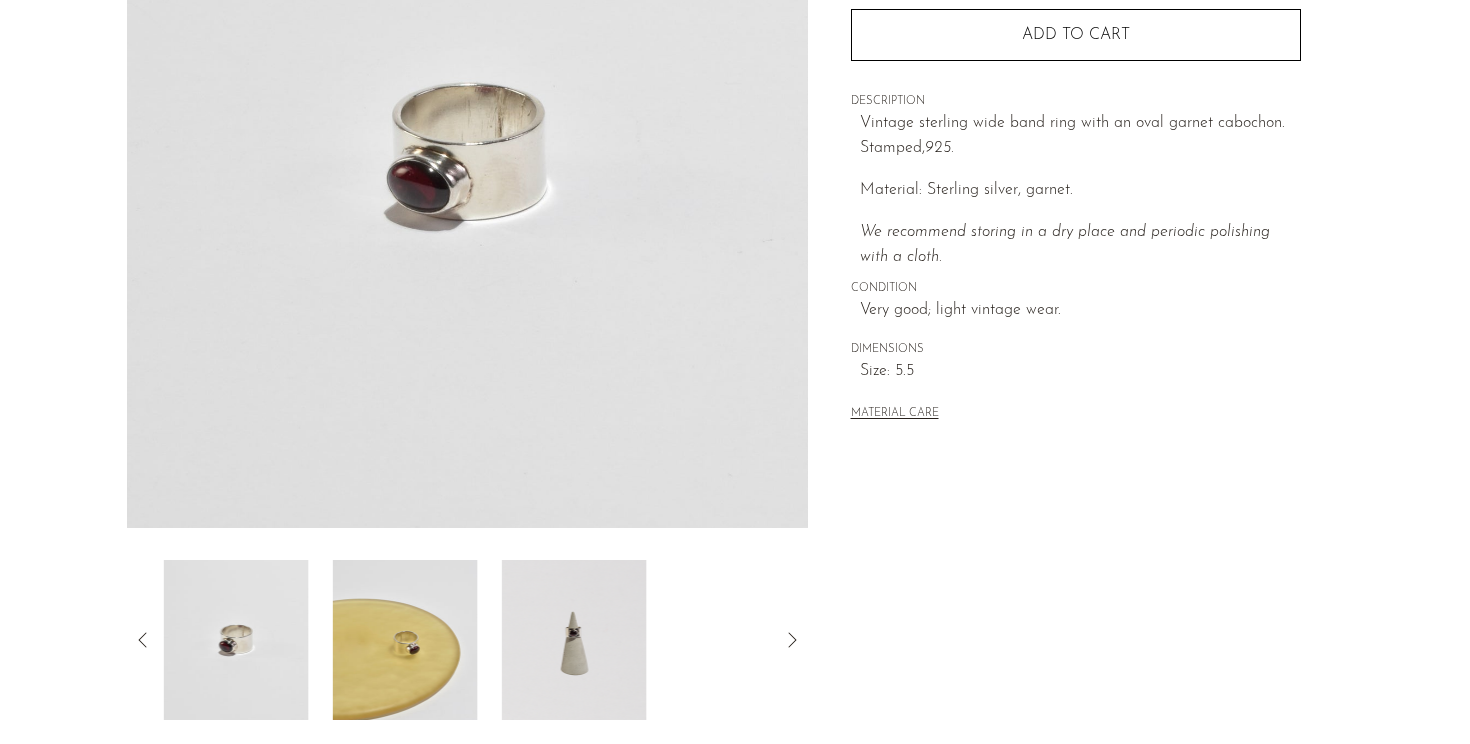 click at bounding box center [405, 640] 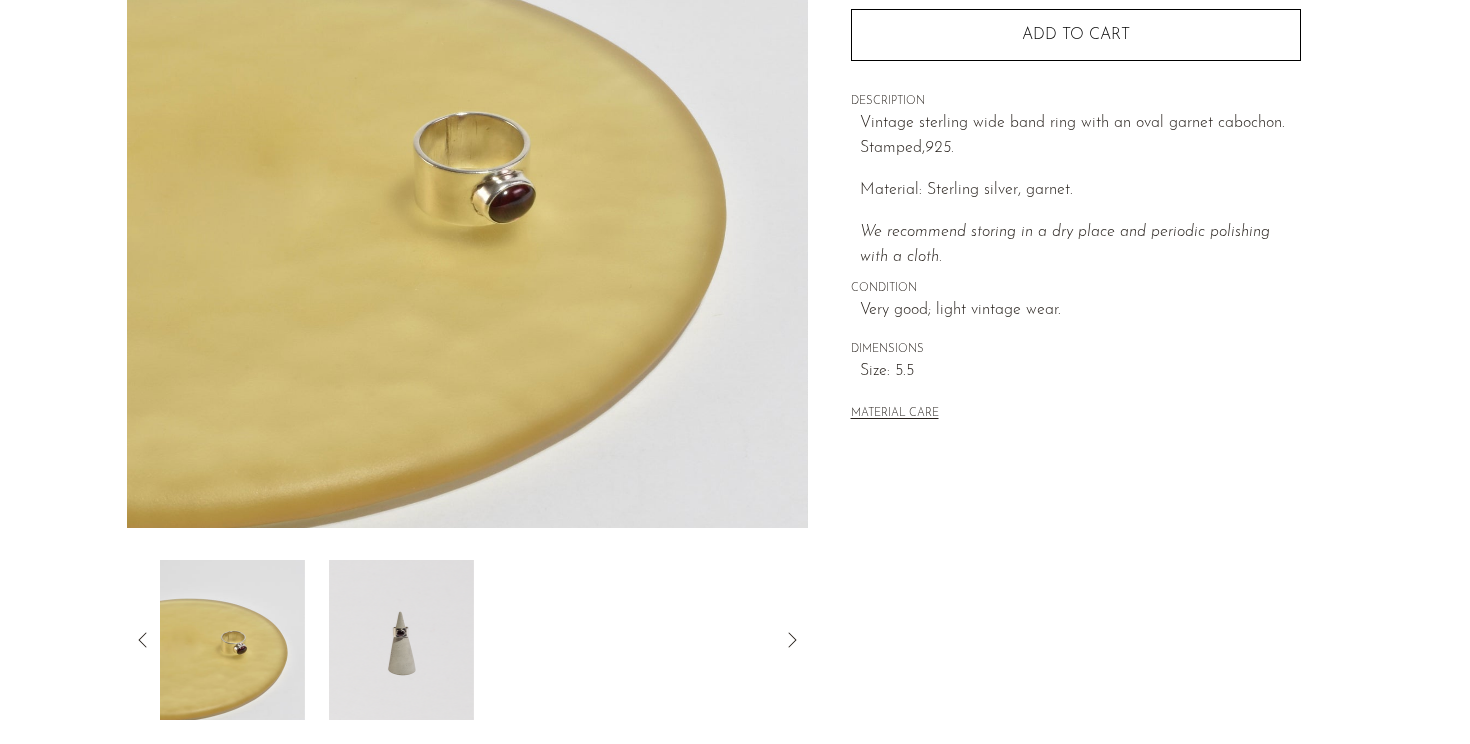 click at bounding box center (401, 640) 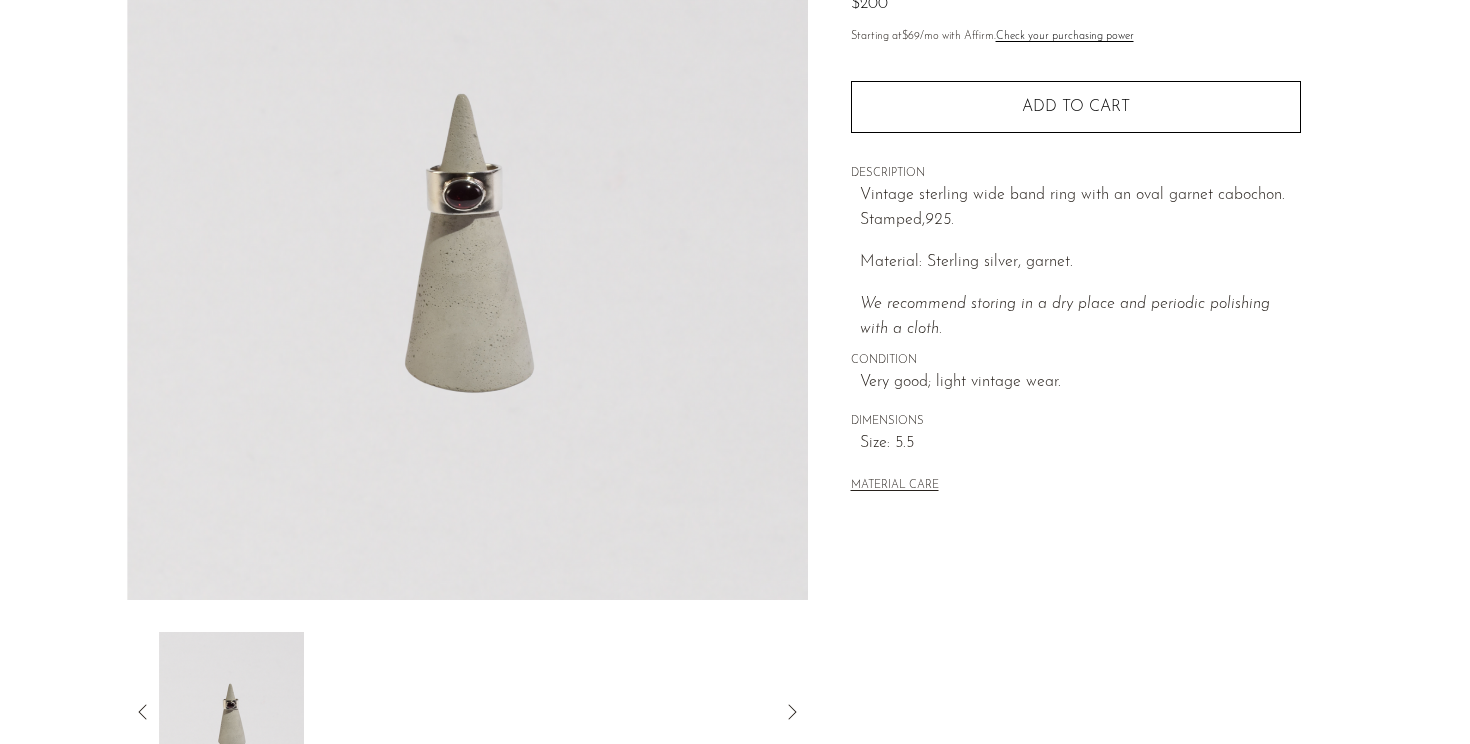 scroll, scrollTop: 225, scrollLeft: 0, axis: vertical 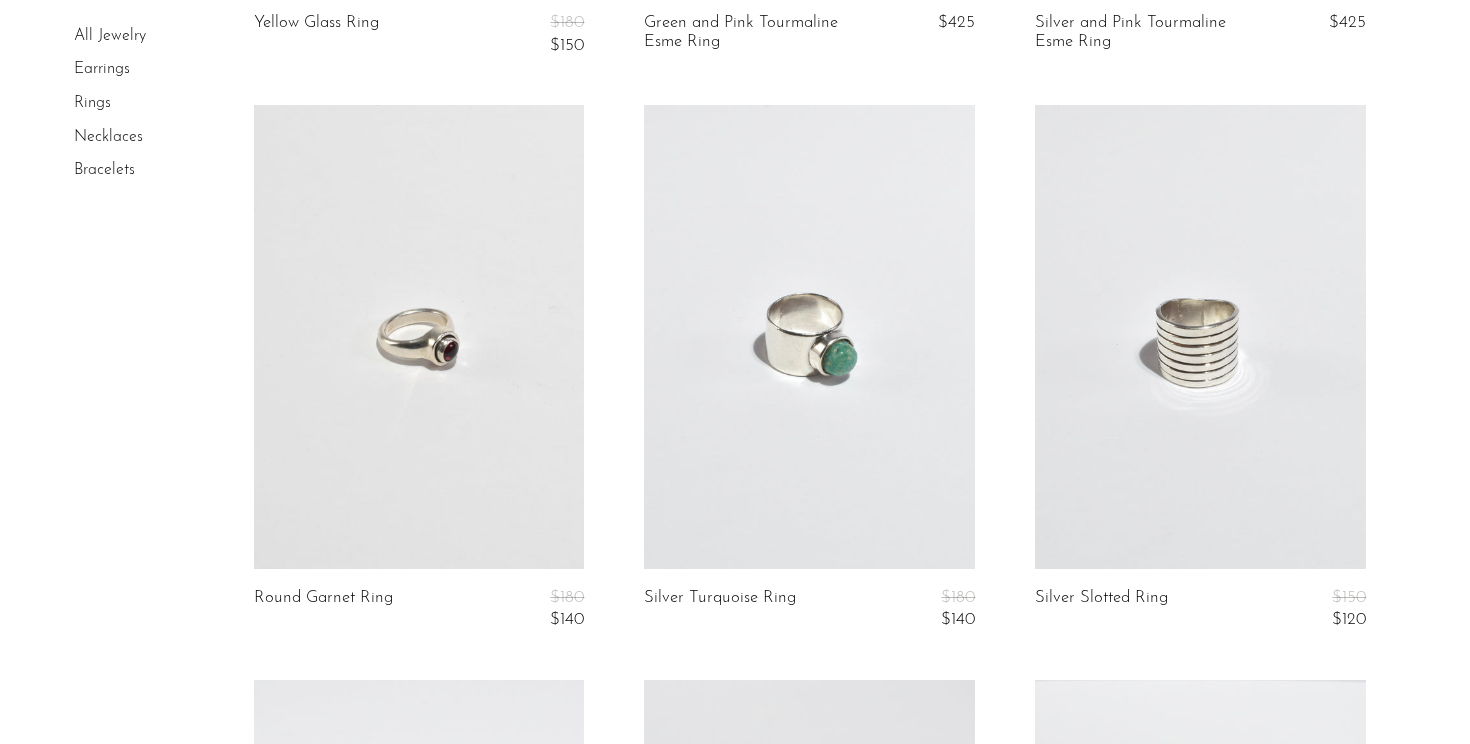 click at bounding box center (419, 336) 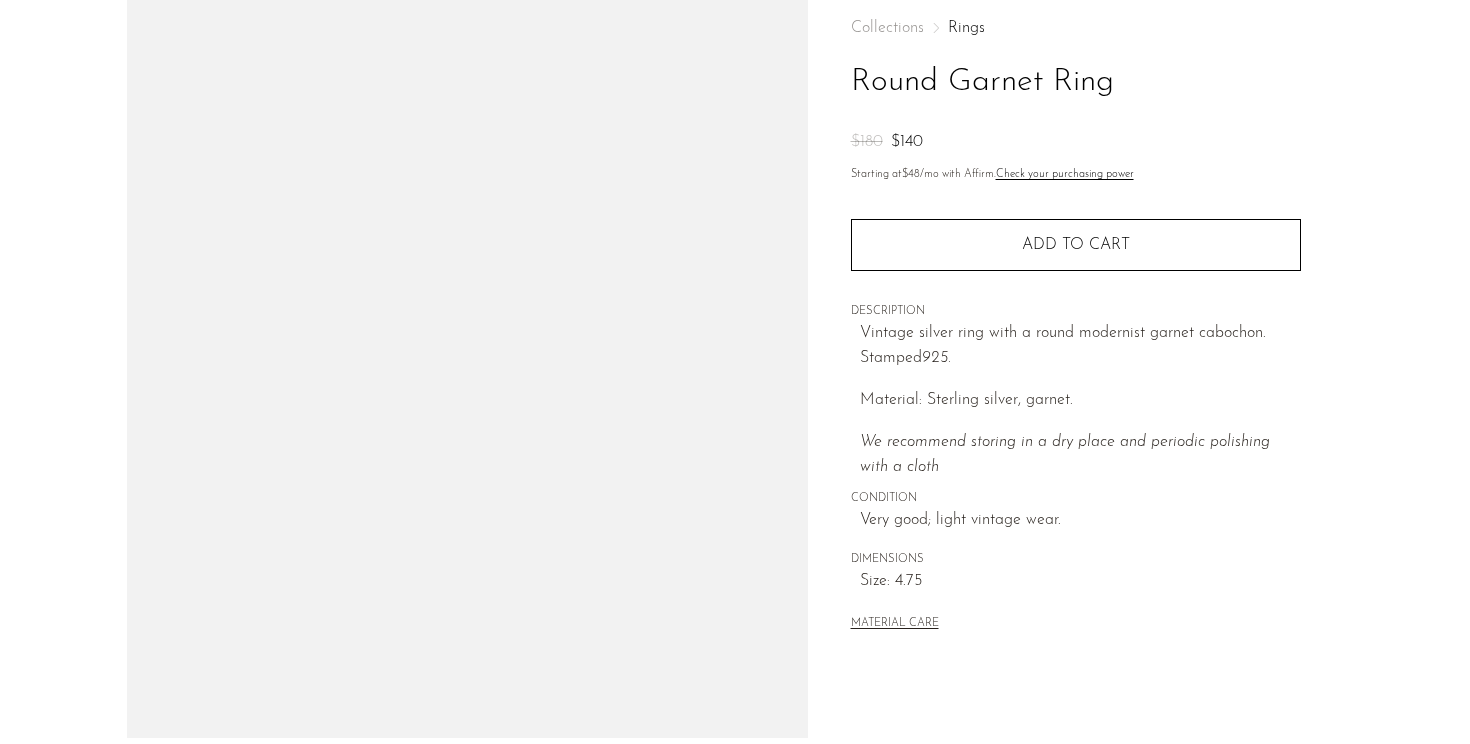scroll, scrollTop: 262, scrollLeft: 0, axis: vertical 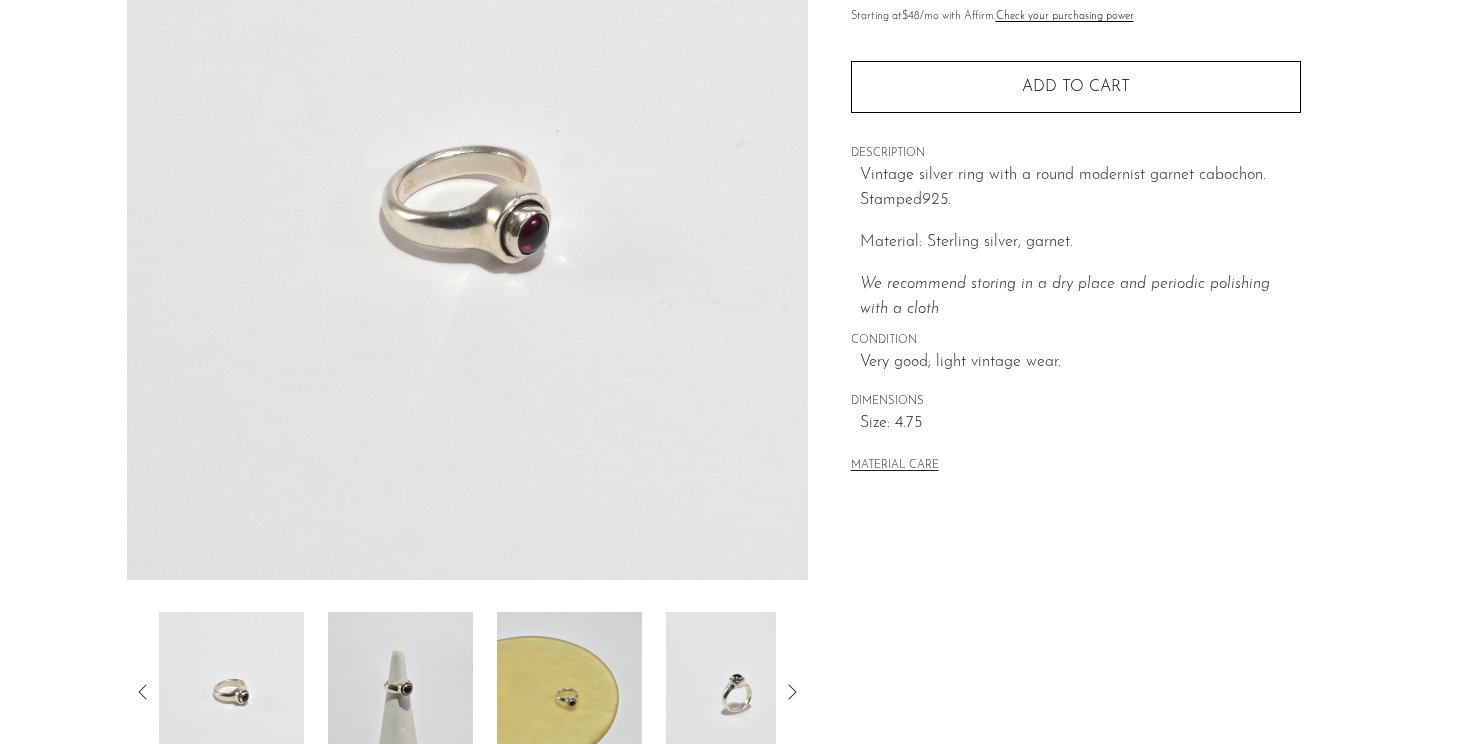 click at bounding box center [400, 692] 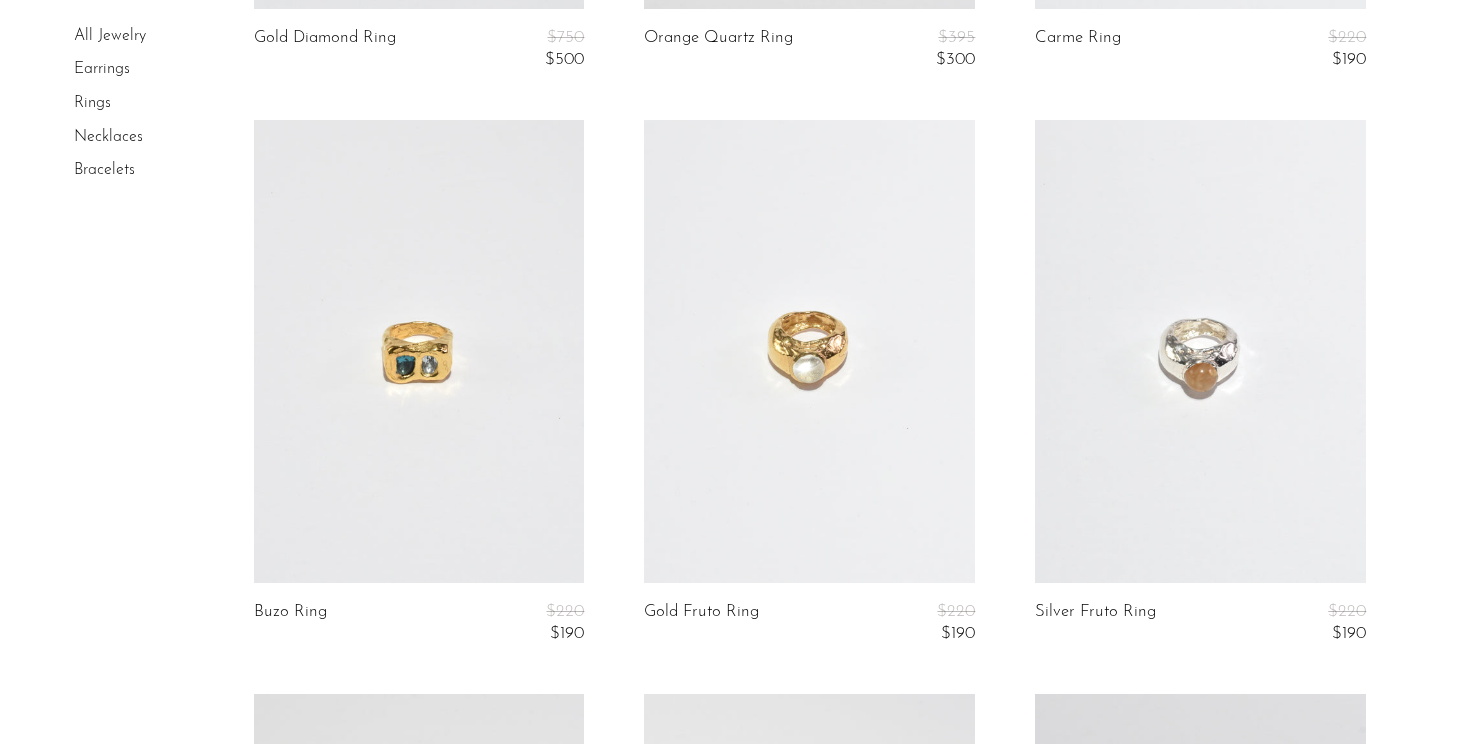 scroll, scrollTop: 4088, scrollLeft: 0, axis: vertical 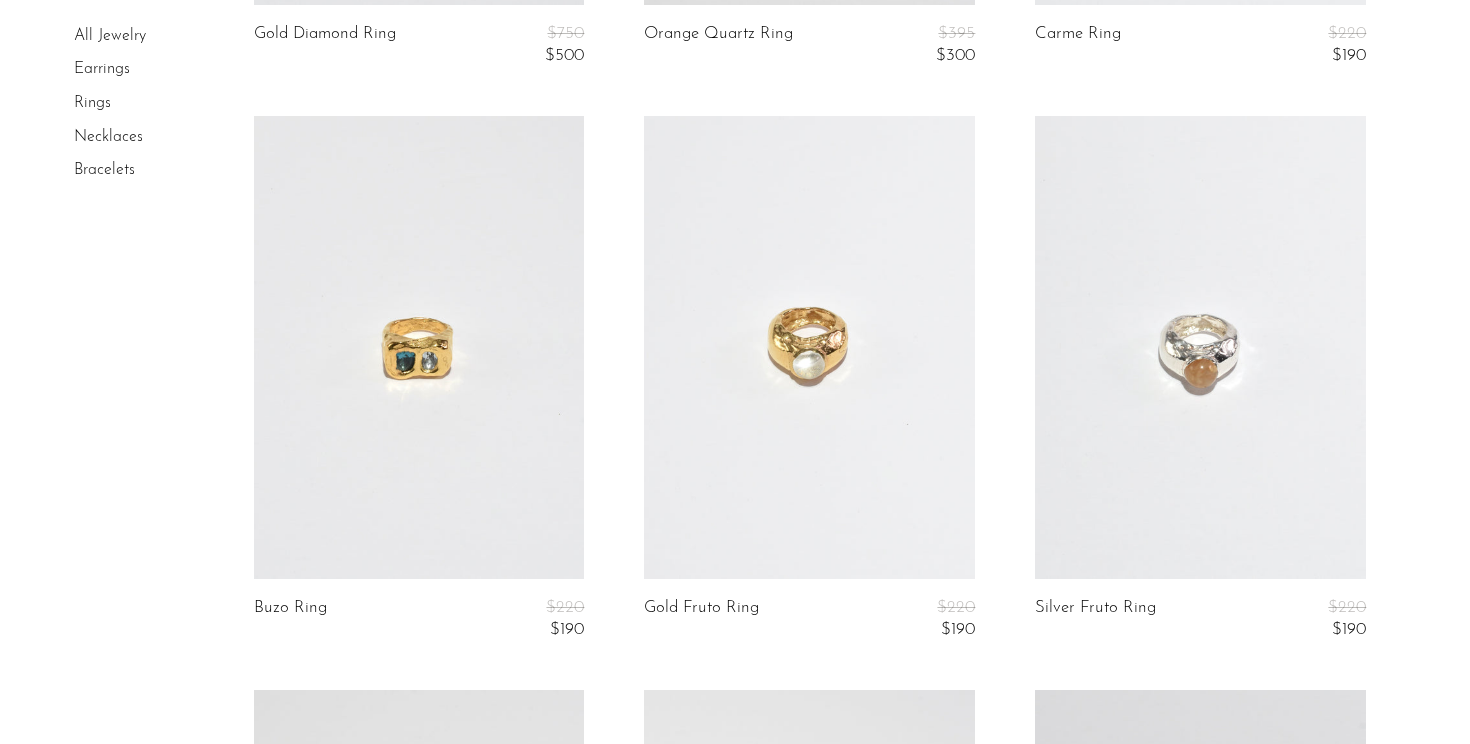 click at bounding box center (1200, 347) 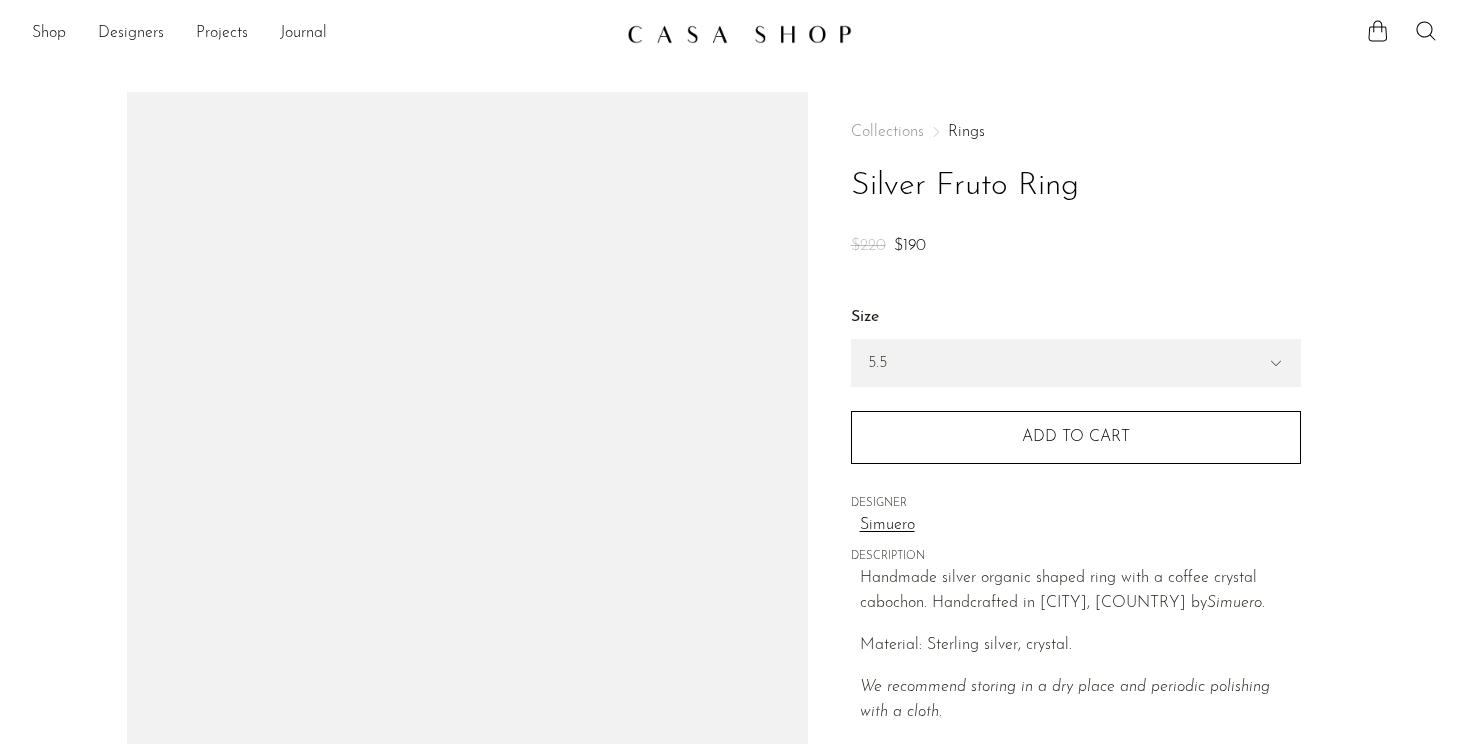scroll, scrollTop: 0, scrollLeft: 0, axis: both 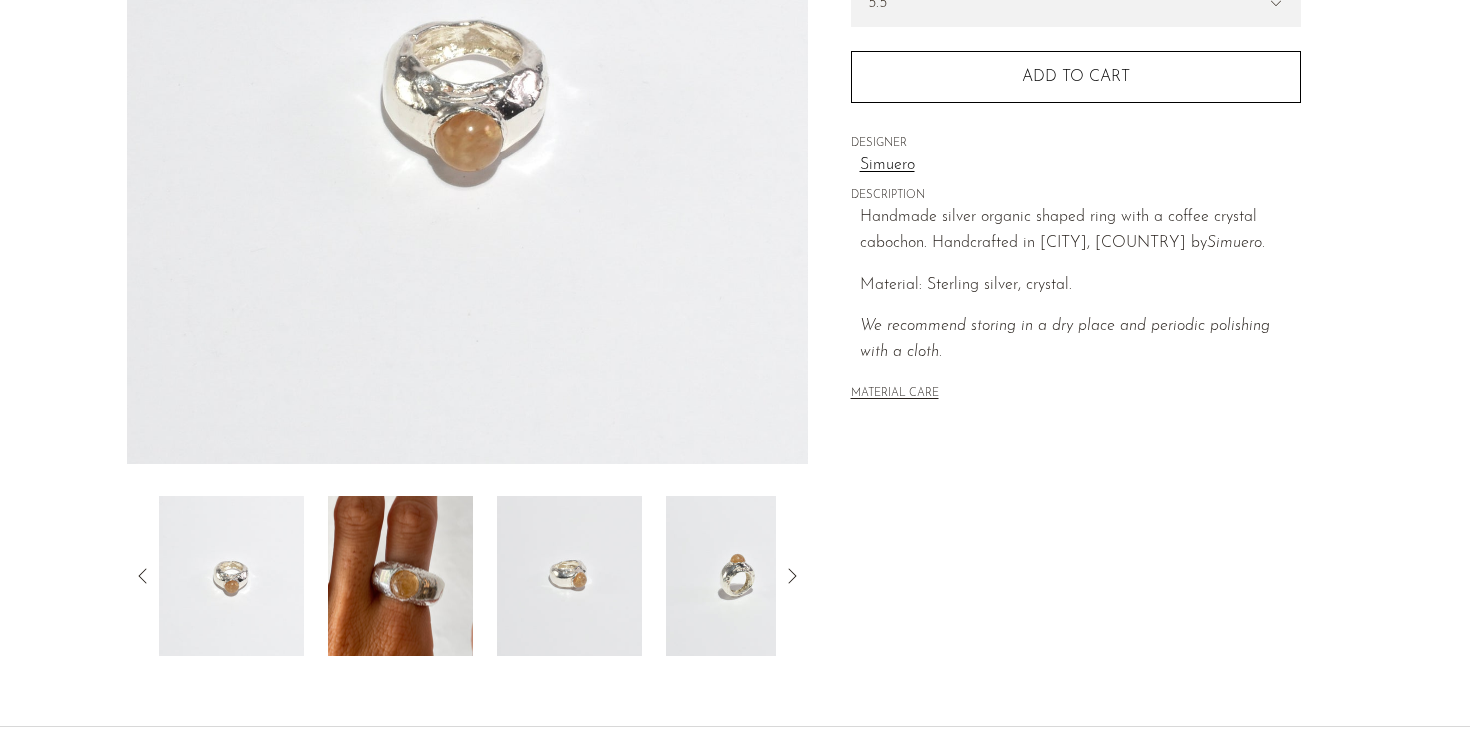 click at bounding box center (400, 576) 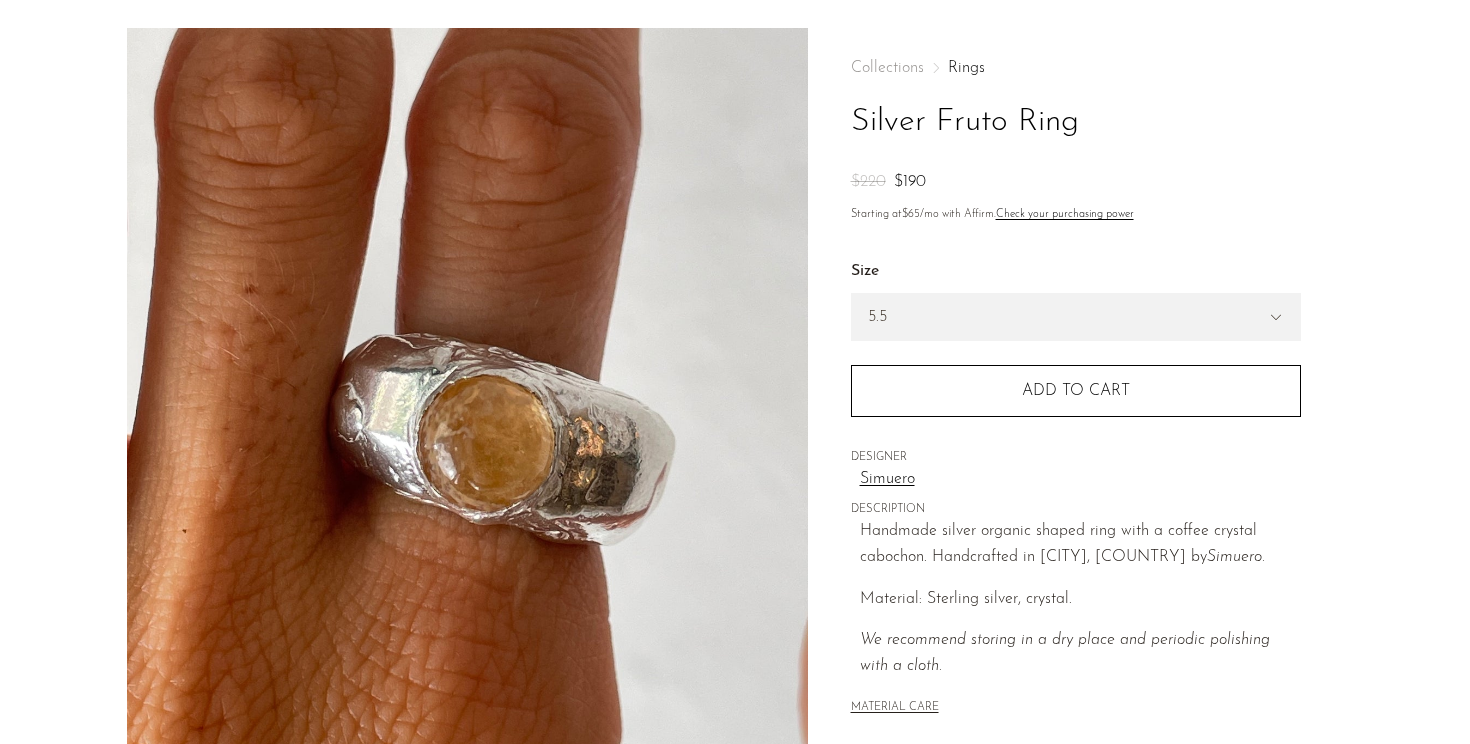 scroll, scrollTop: 48, scrollLeft: 0, axis: vertical 